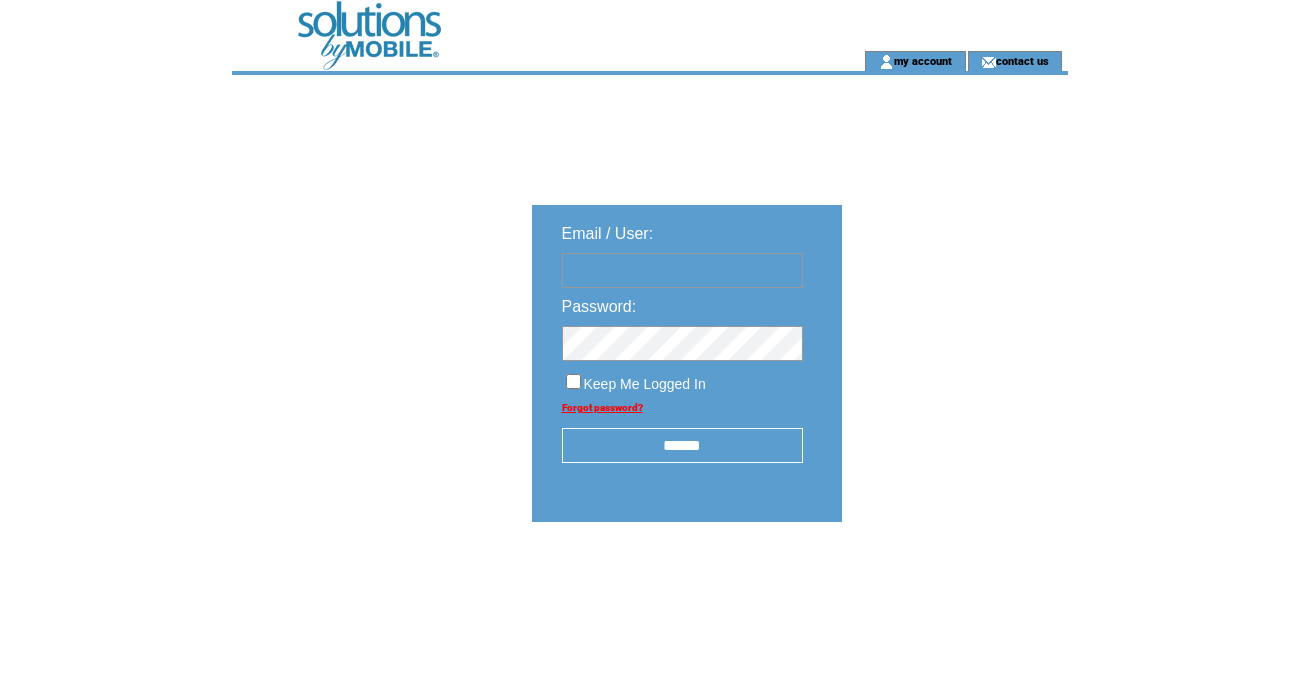 scroll, scrollTop: 0, scrollLeft: 0, axis: both 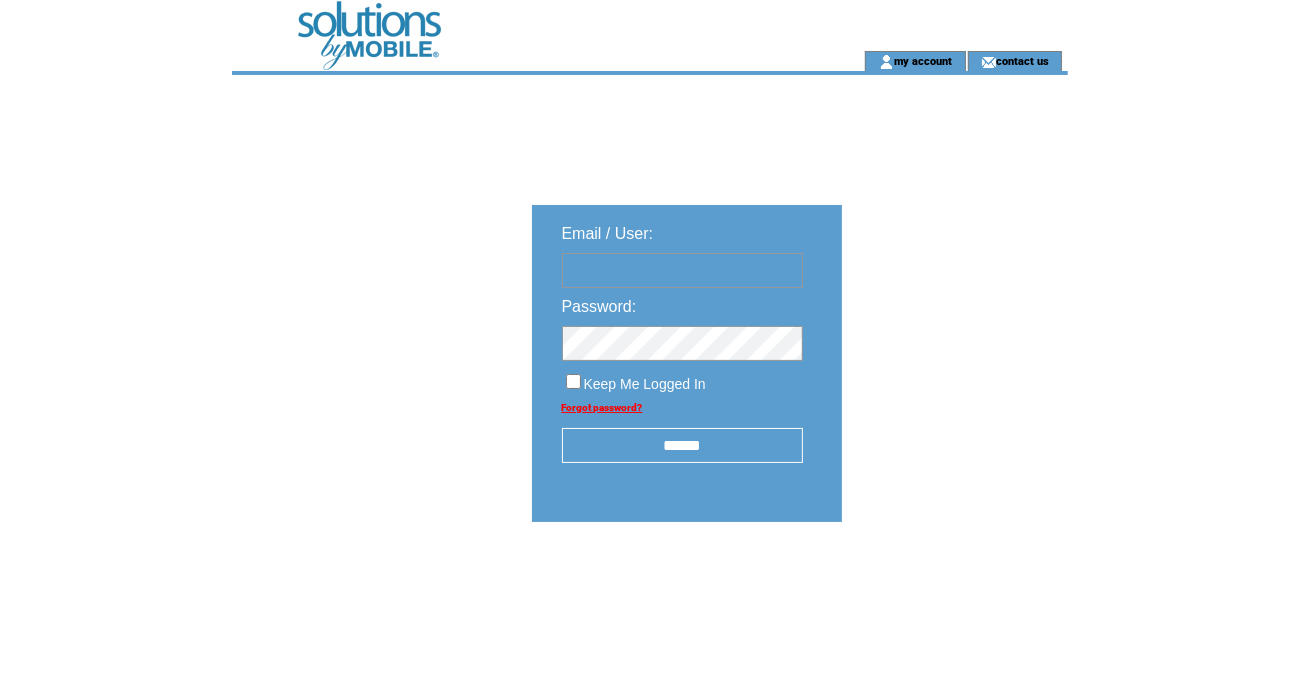 type on "**********" 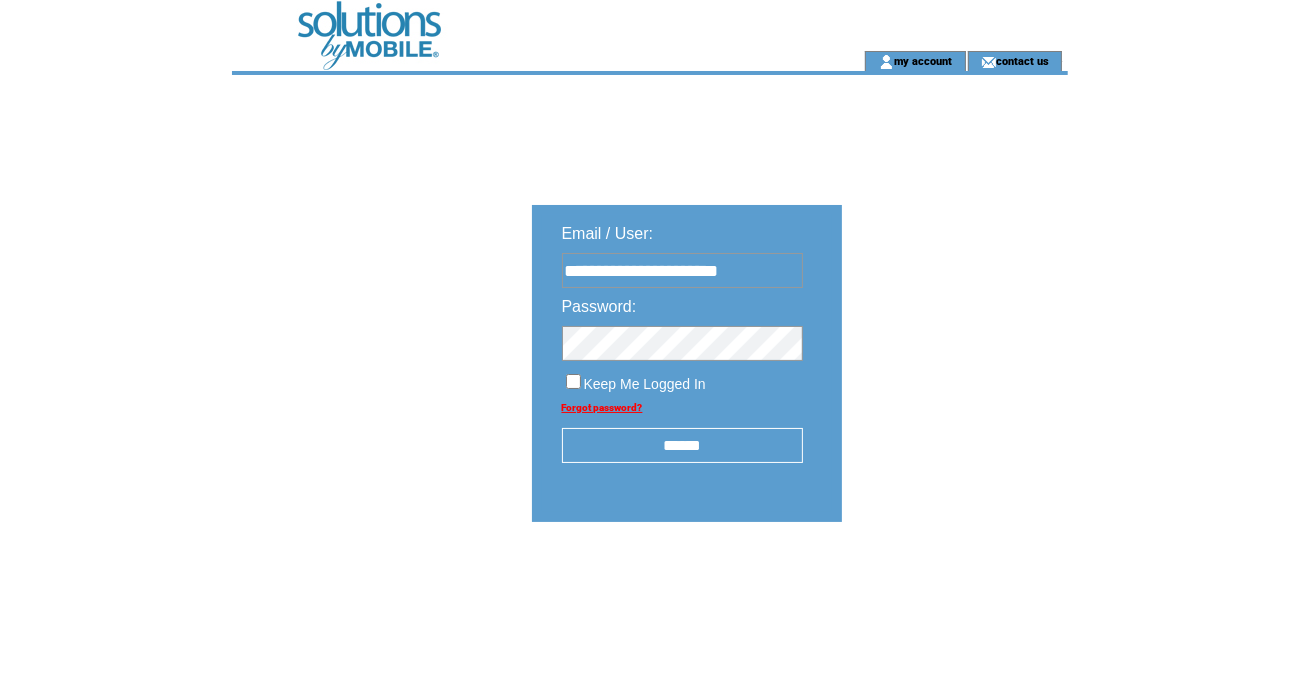 click on "**********" at bounding box center [800, 427] 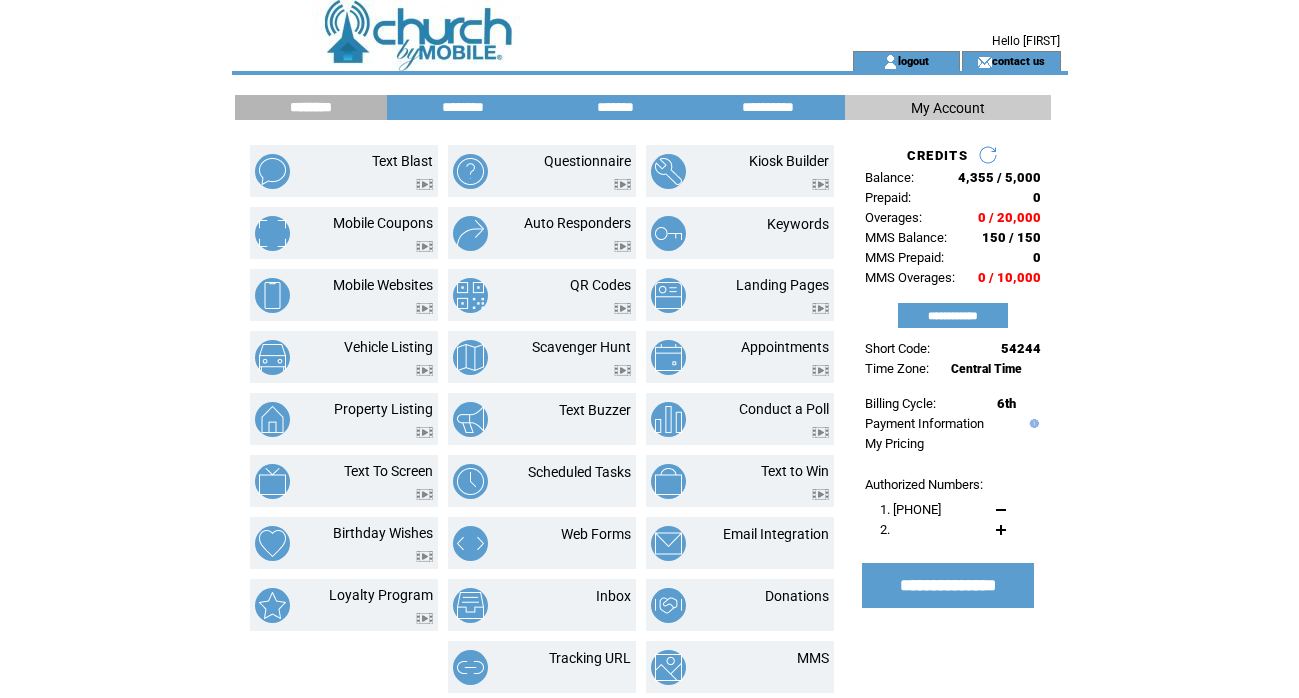 scroll, scrollTop: 0, scrollLeft: 0, axis: both 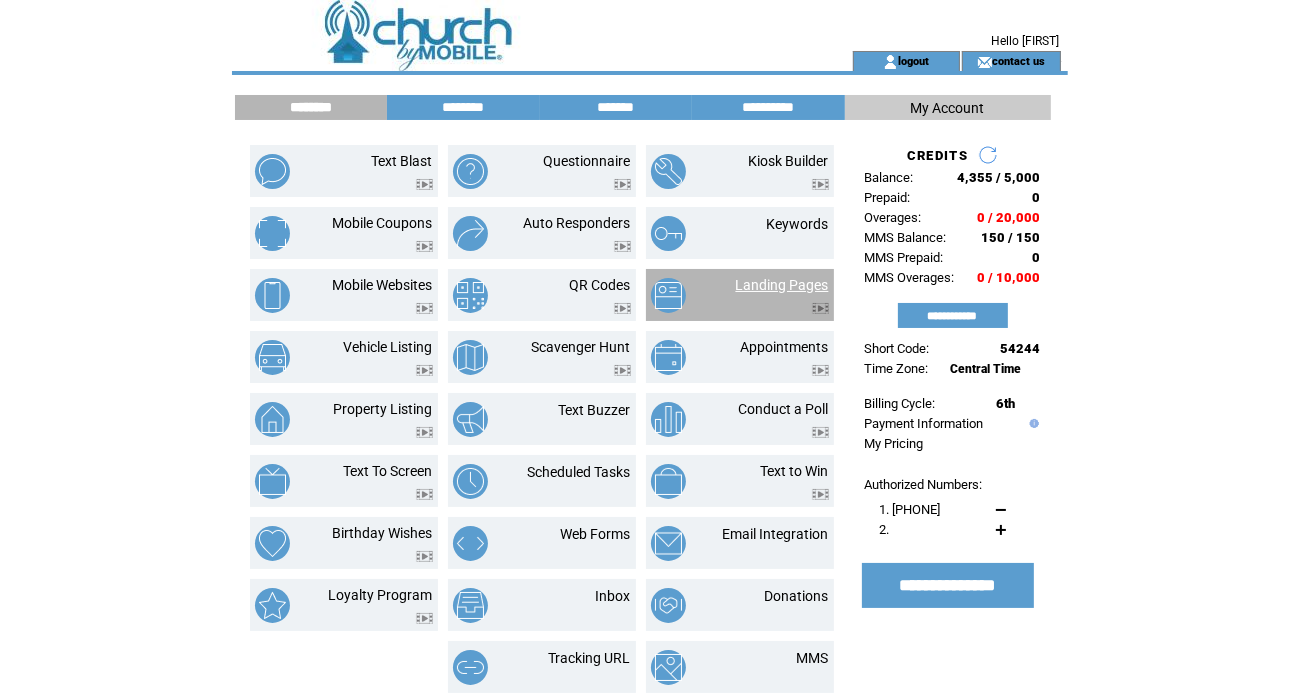 click on "Landing Pages" at bounding box center [782, 285] 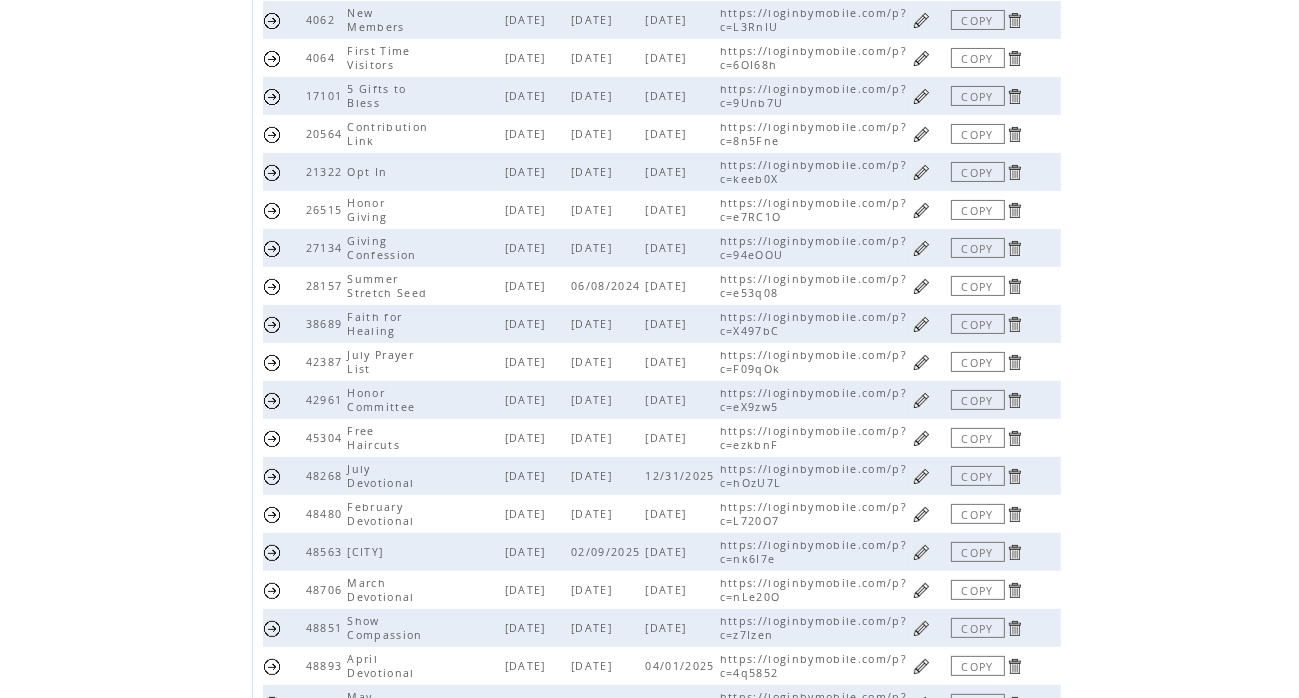 scroll, scrollTop: 475, scrollLeft: 0, axis: vertical 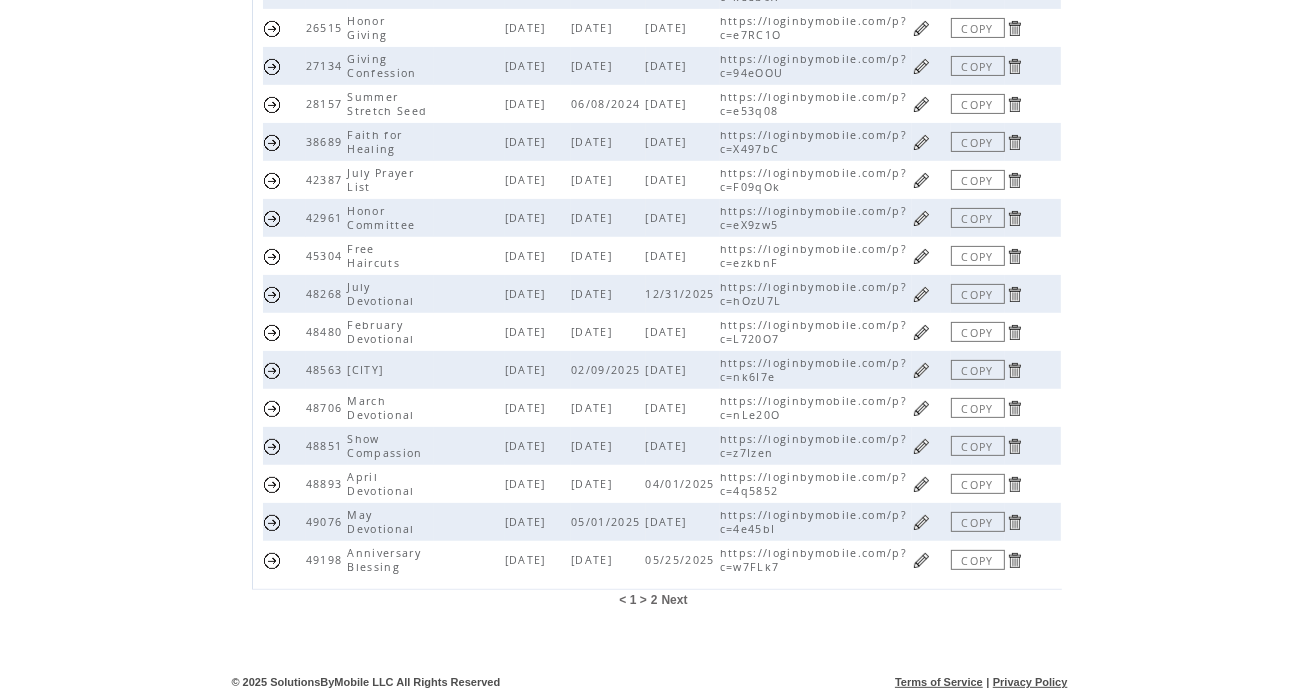 click on "2" at bounding box center (654, 600) 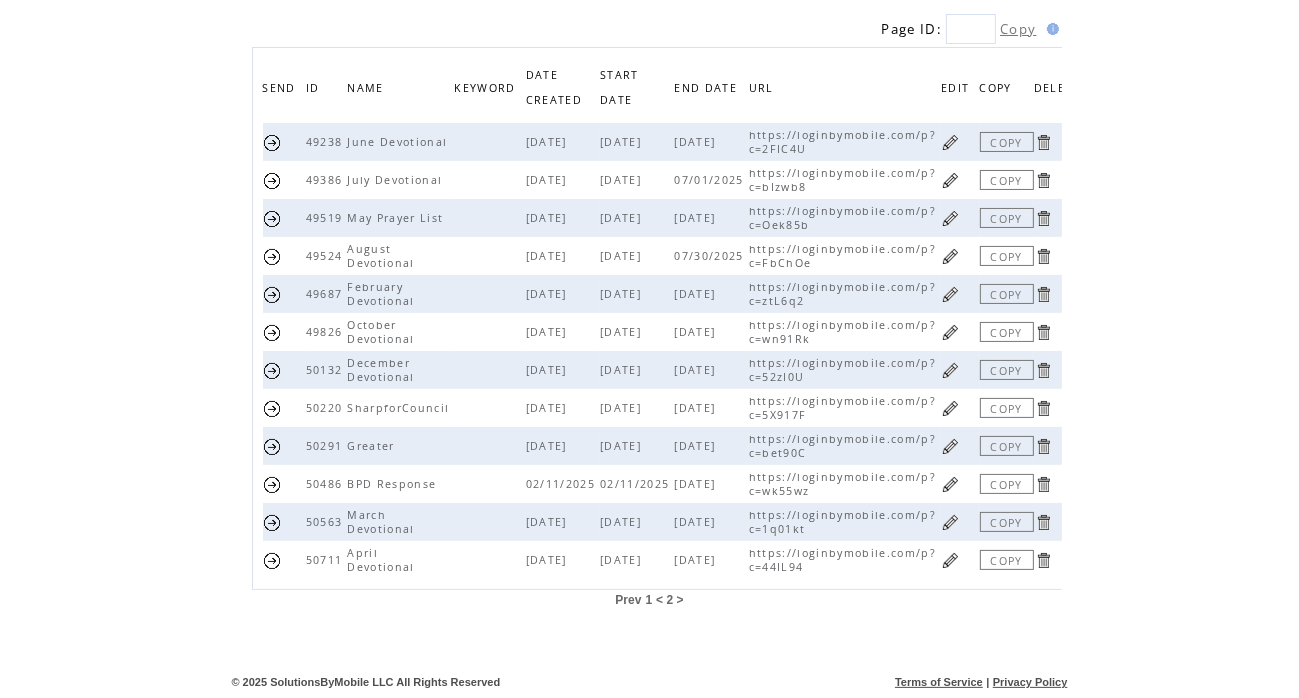 scroll, scrollTop: 171, scrollLeft: 0, axis: vertical 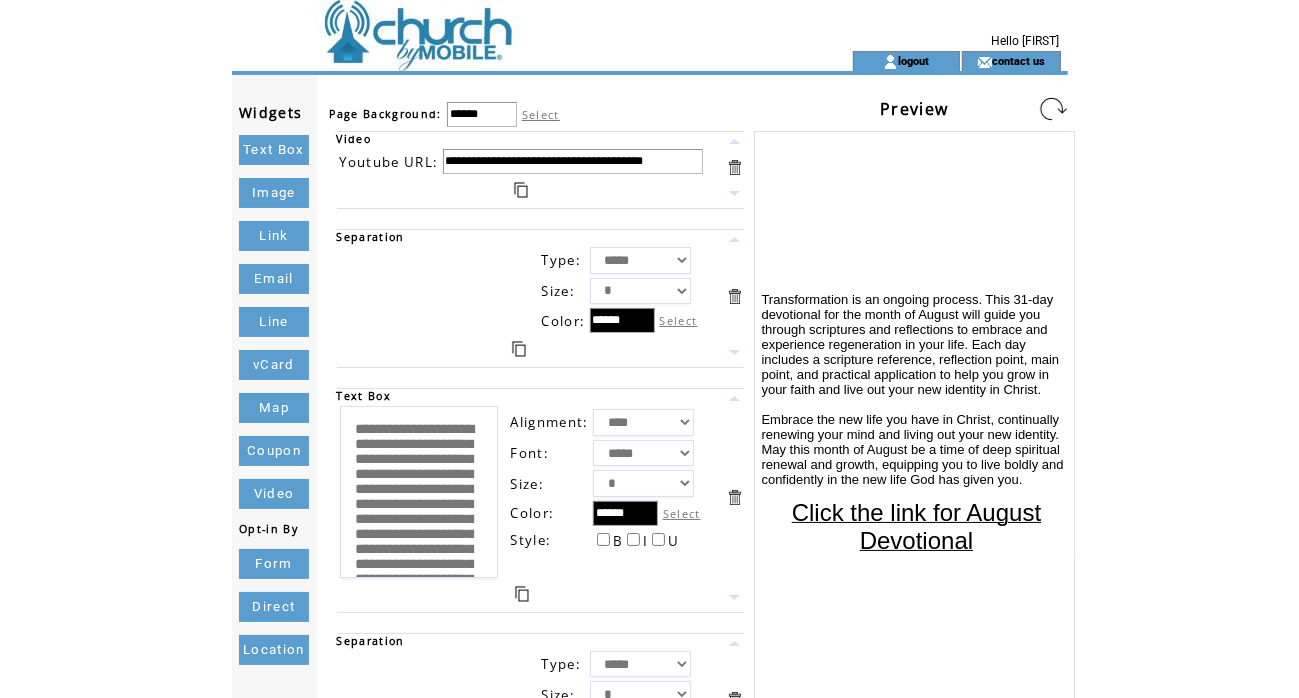 drag, startPoint x: 442, startPoint y: 161, endPoint x: 784, endPoint y: 150, distance: 342.17685 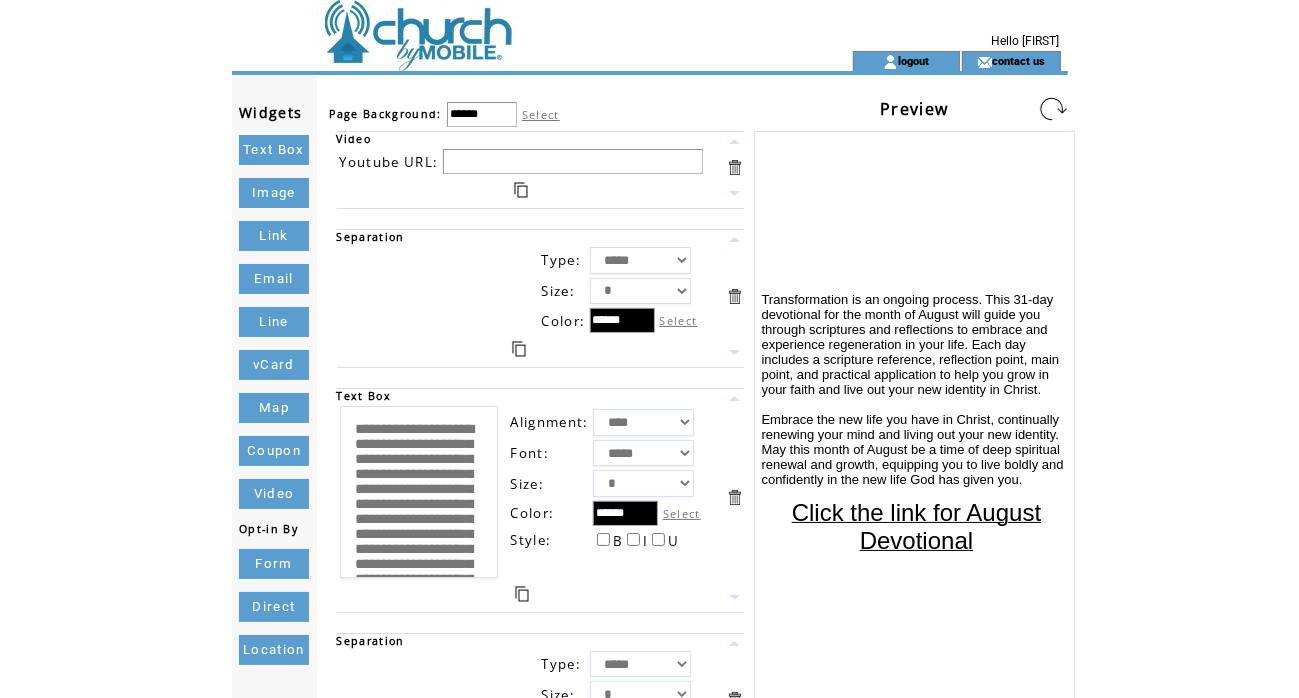paste on "**********" 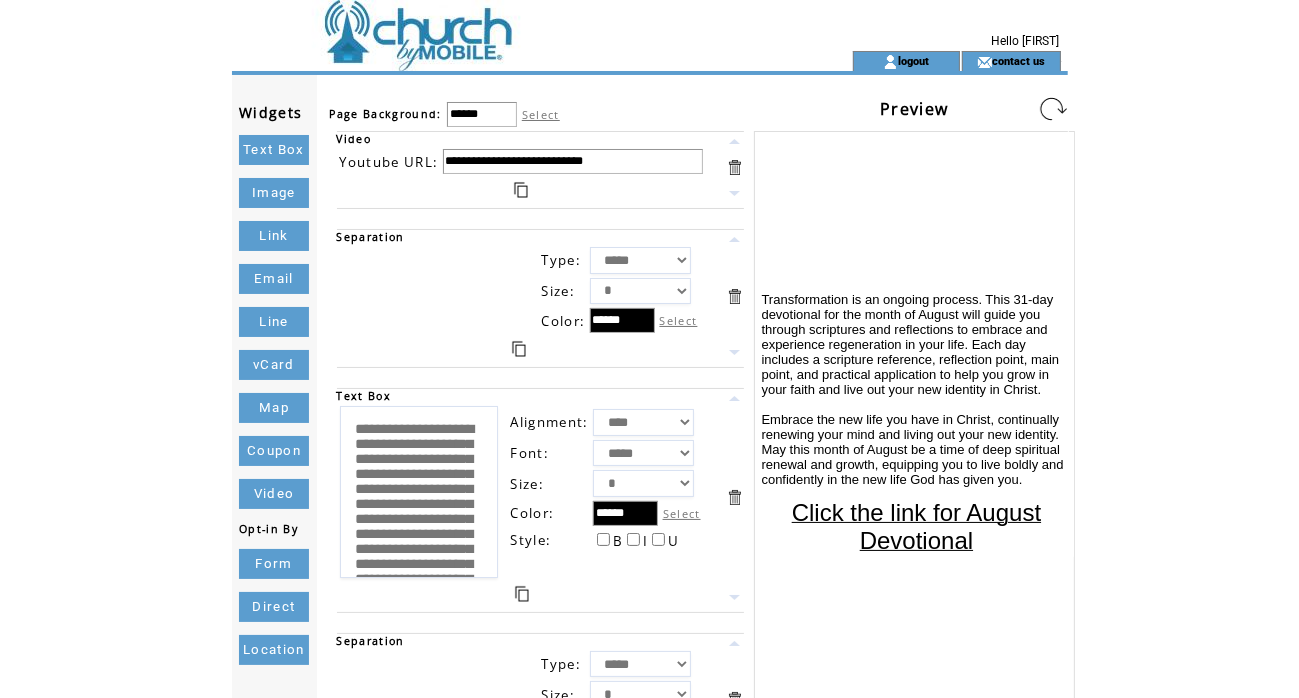 type on "**********" 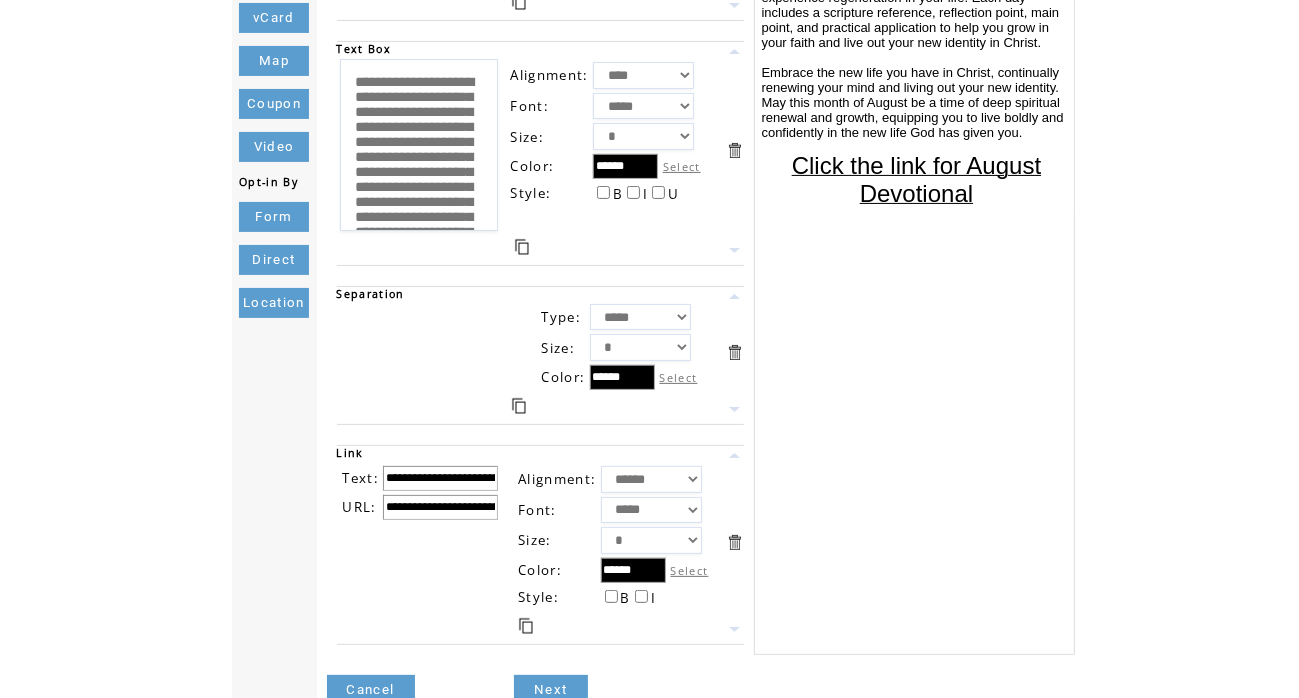 scroll, scrollTop: 384, scrollLeft: 0, axis: vertical 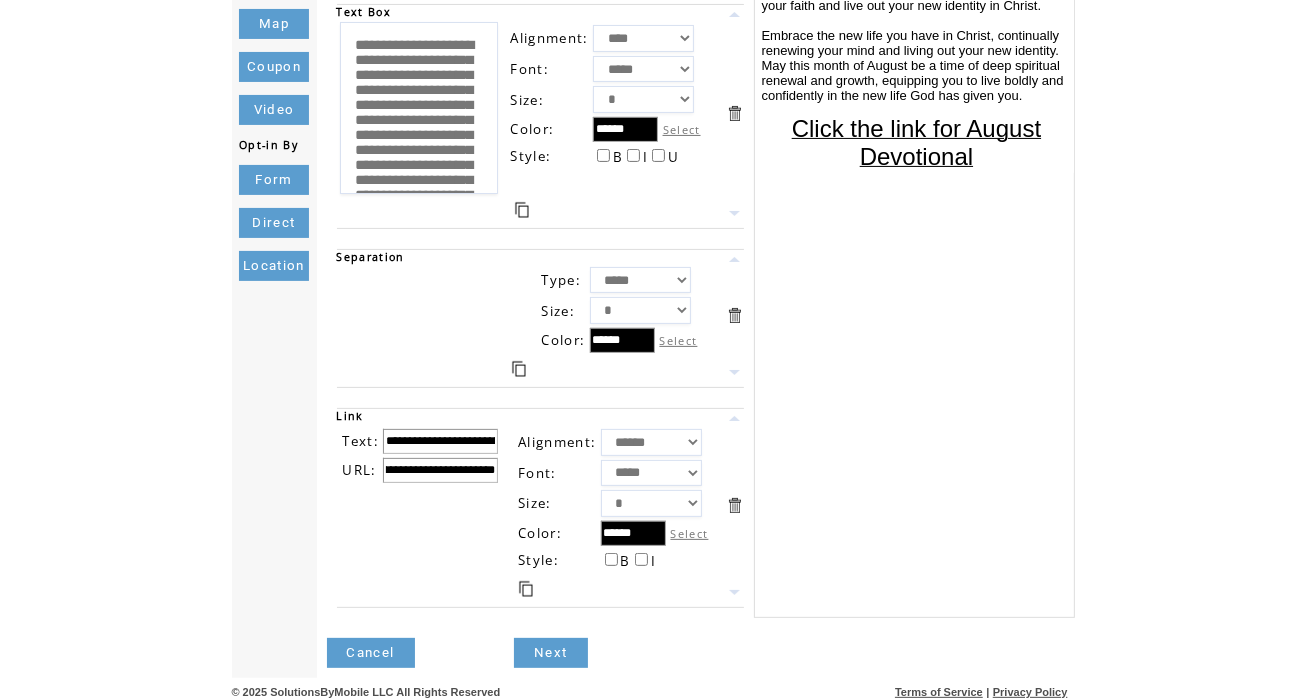 drag, startPoint x: 381, startPoint y: 464, endPoint x: 504, endPoint y: 465, distance: 123.00407 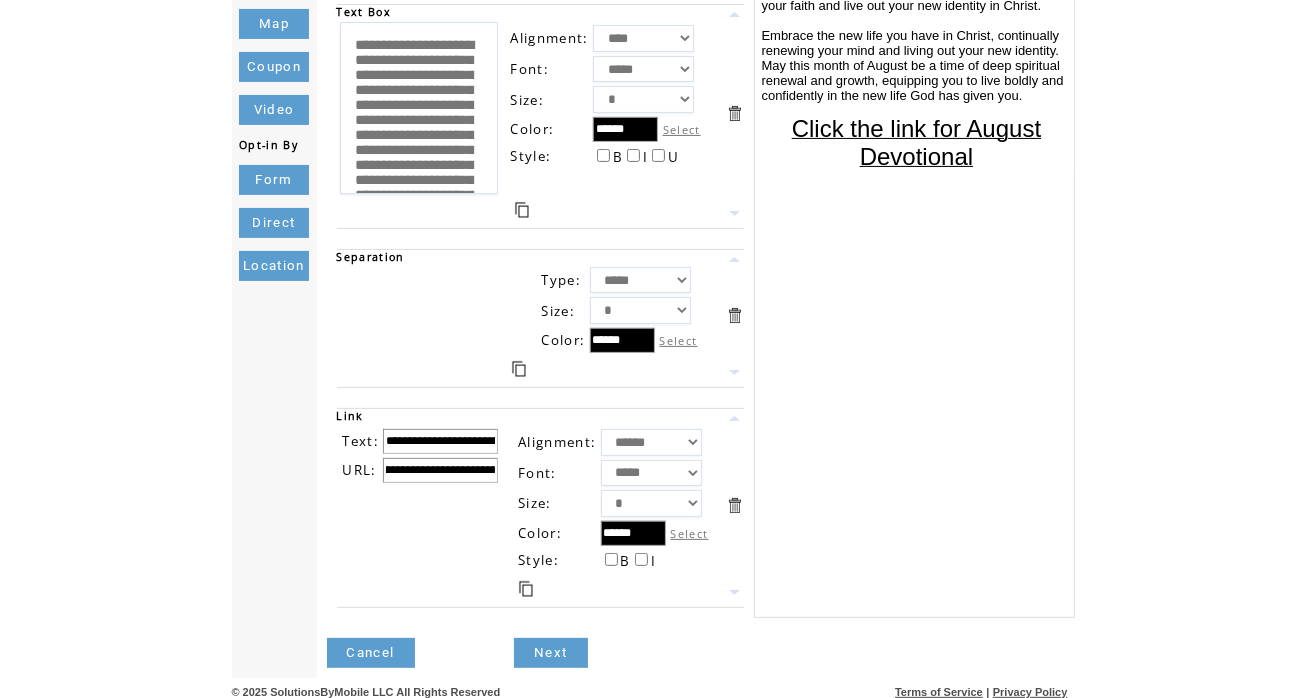 scroll, scrollTop: 0, scrollLeft: 380, axis: horizontal 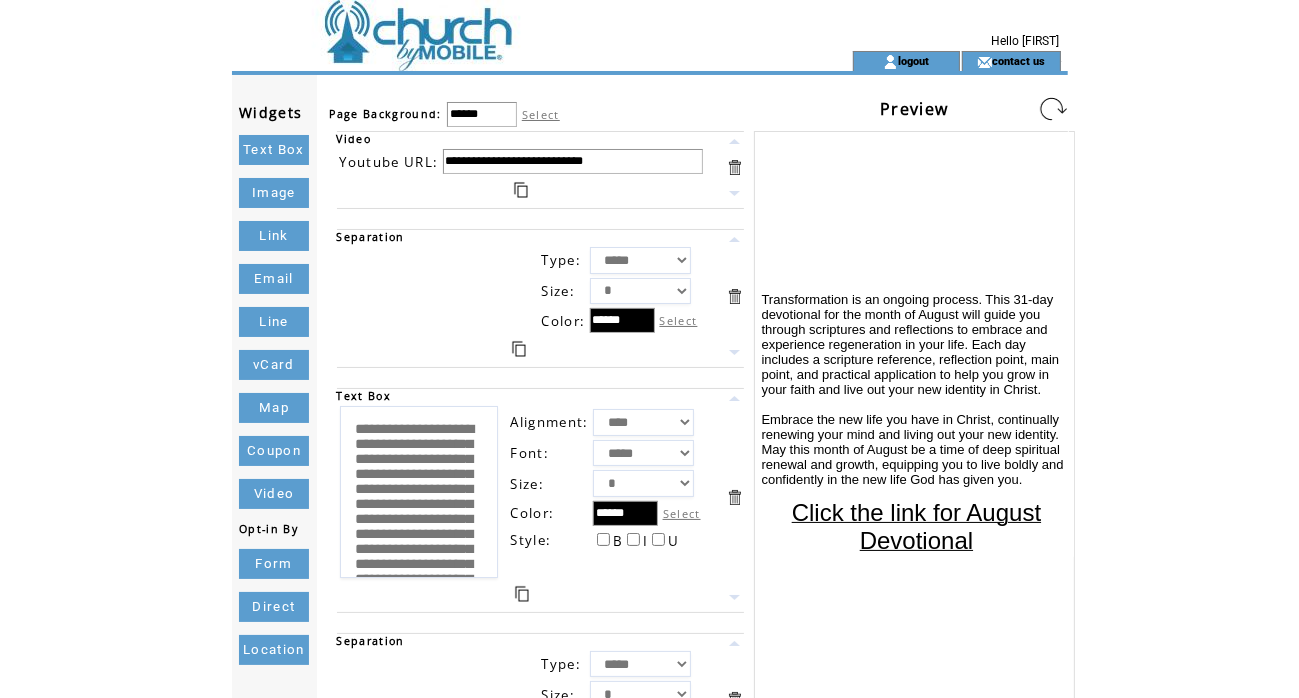 type on "**********" 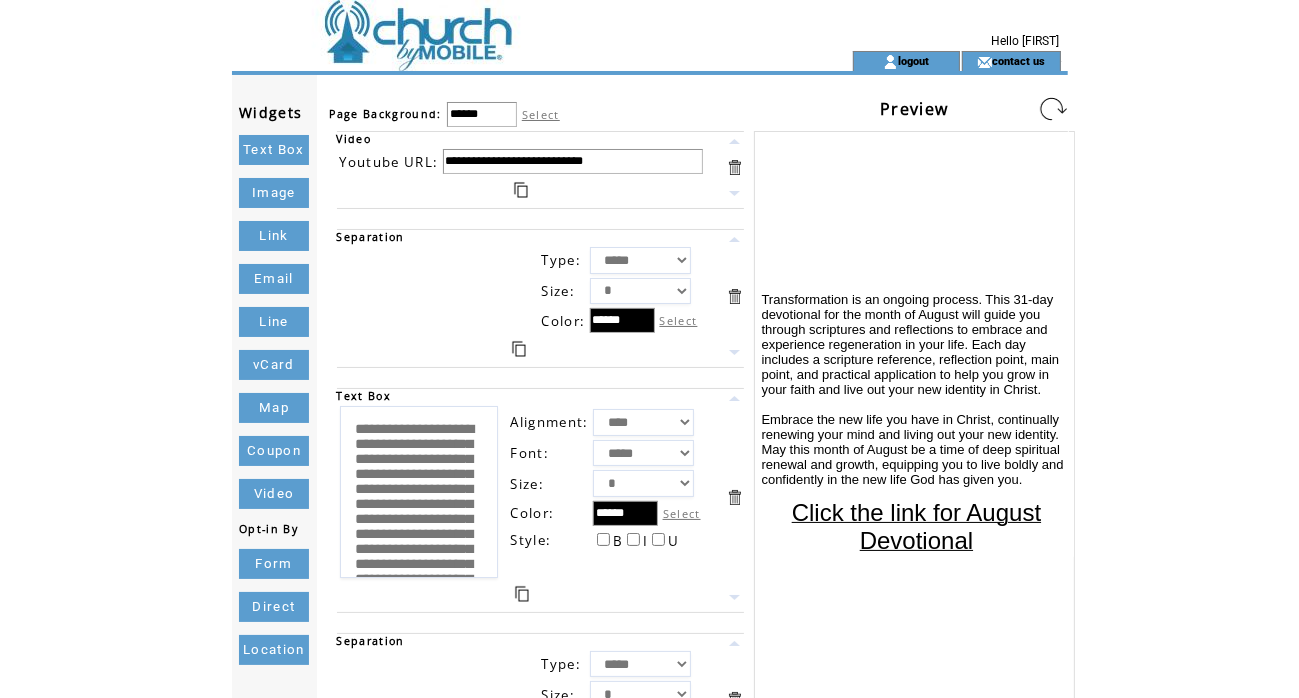 scroll, scrollTop: 0, scrollLeft: 0, axis: both 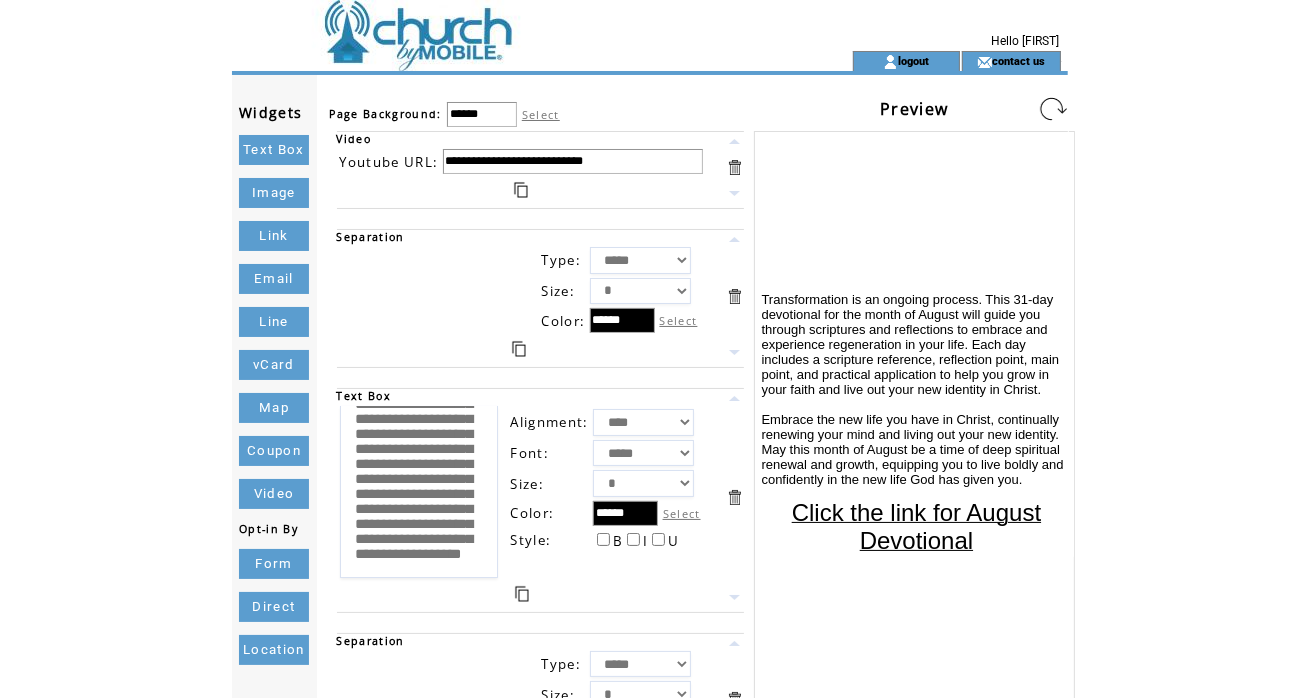 drag, startPoint x: 353, startPoint y: 433, endPoint x: 431, endPoint y: 561, distance: 149.8933 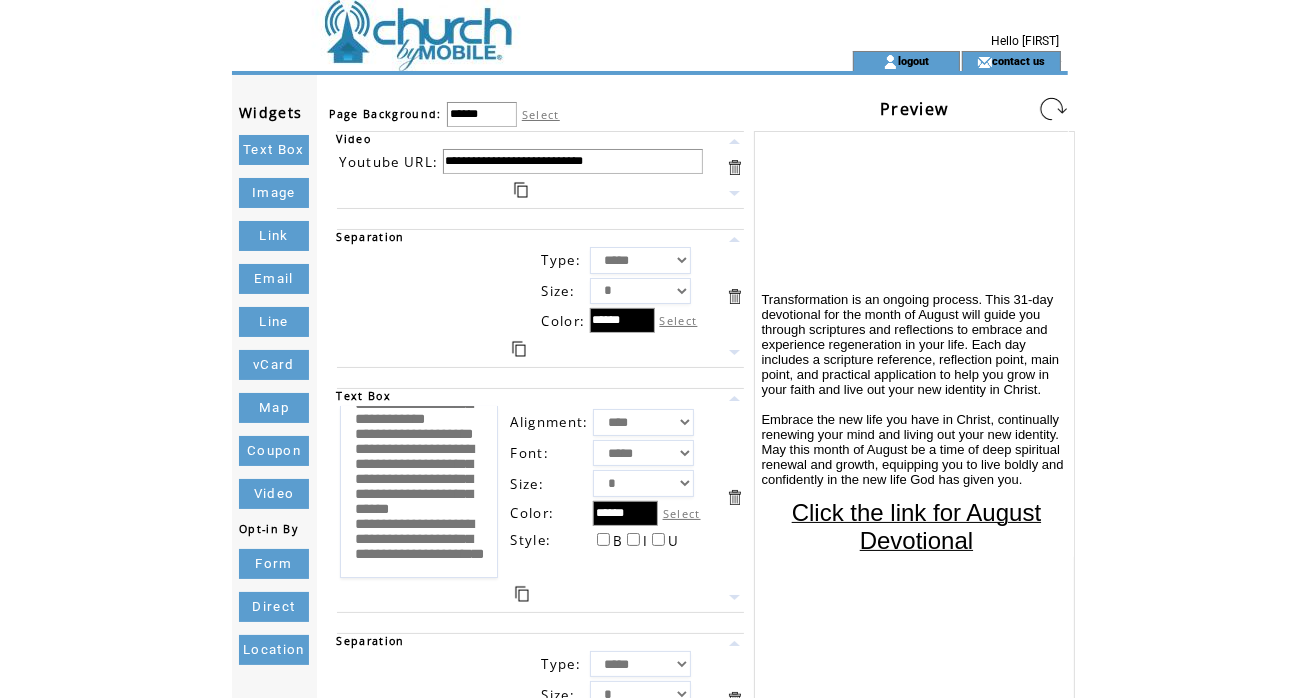 scroll, scrollTop: 805, scrollLeft: 0, axis: vertical 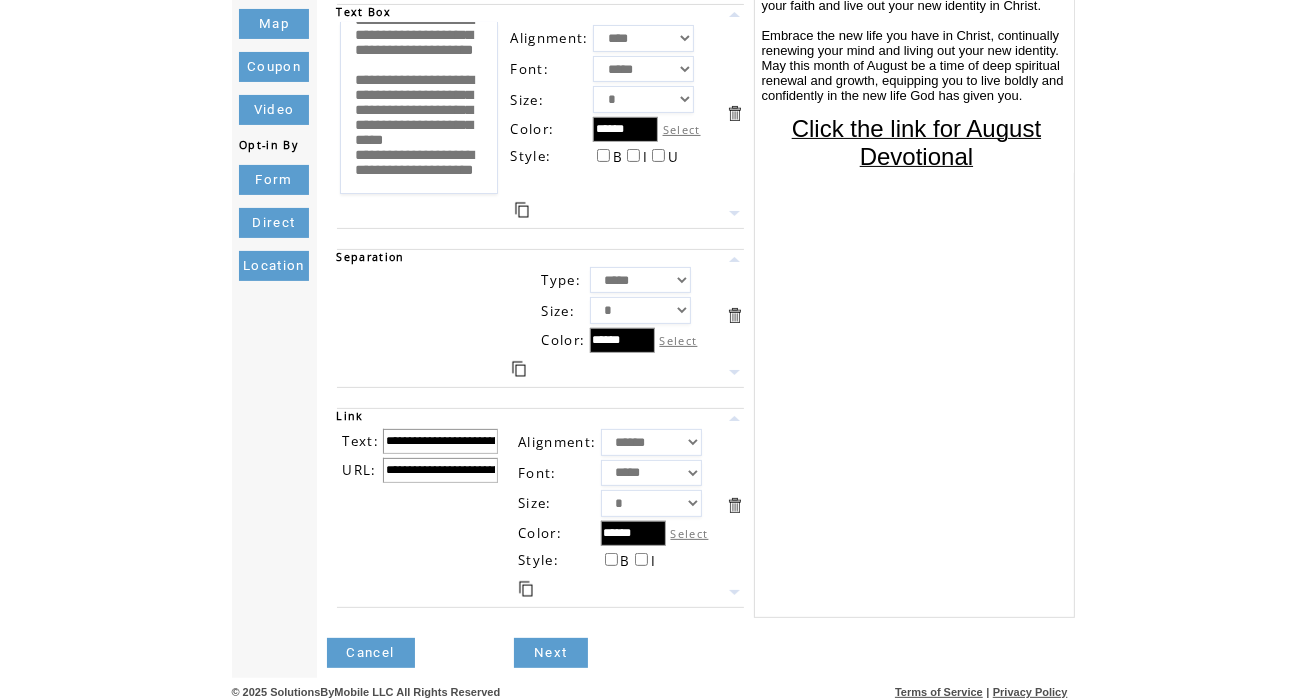 type on "**********" 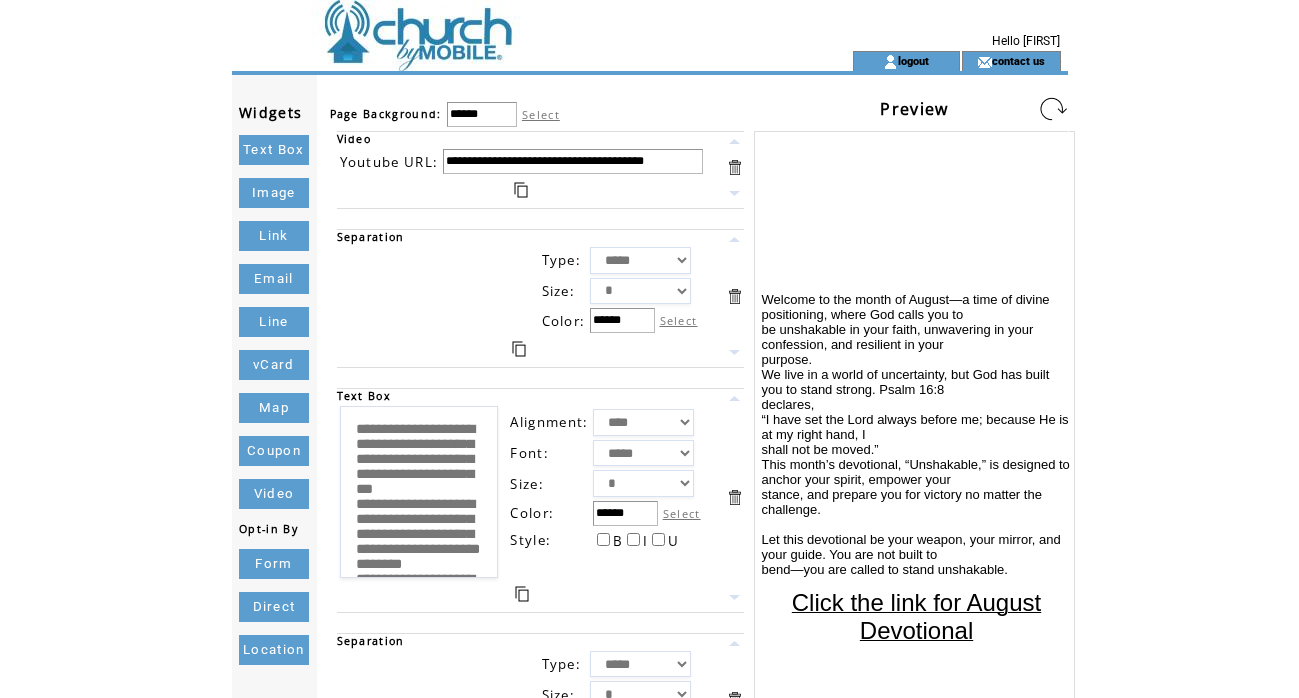 scroll, scrollTop: 0, scrollLeft: 0, axis: both 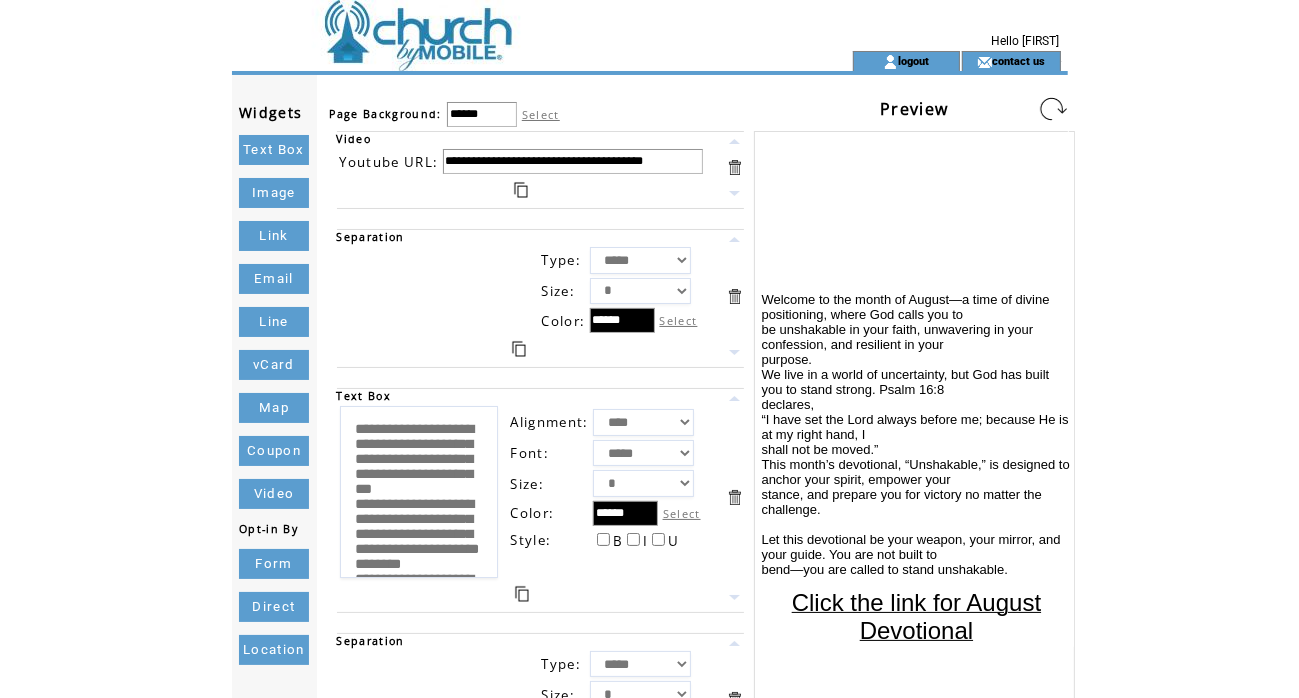 click on "**********" at bounding box center [419, 492] 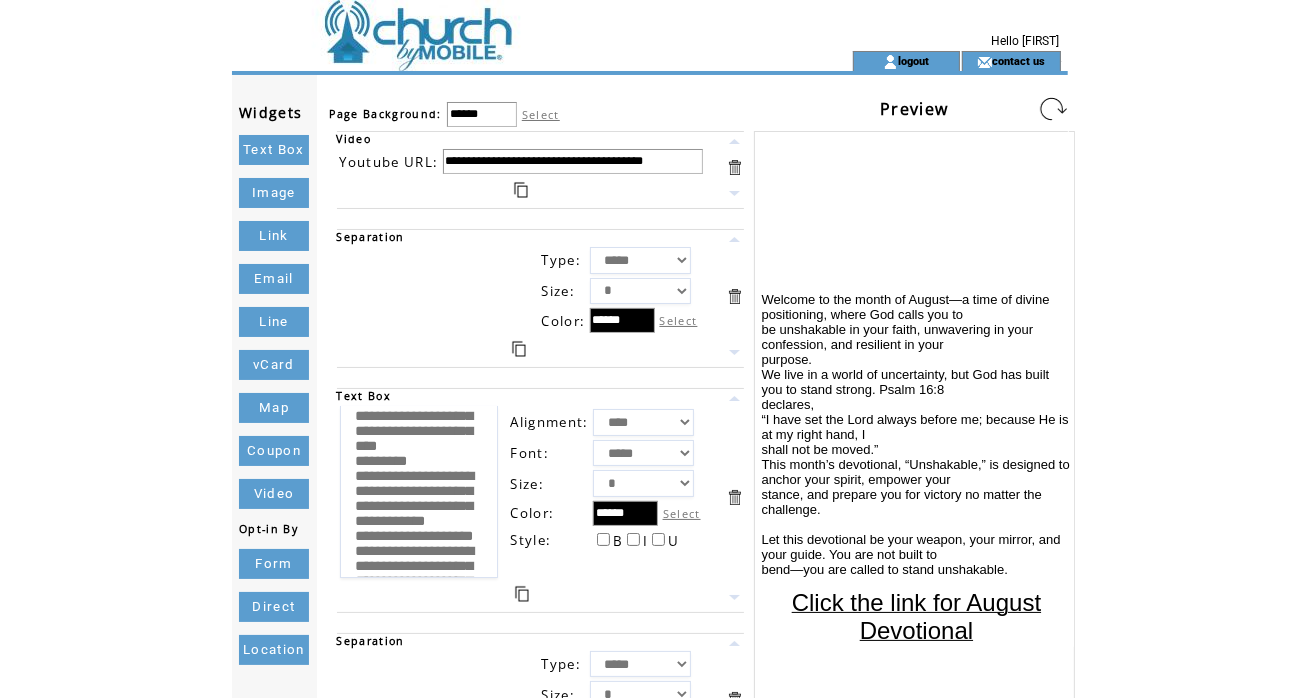 scroll, scrollTop: 200, scrollLeft: 0, axis: vertical 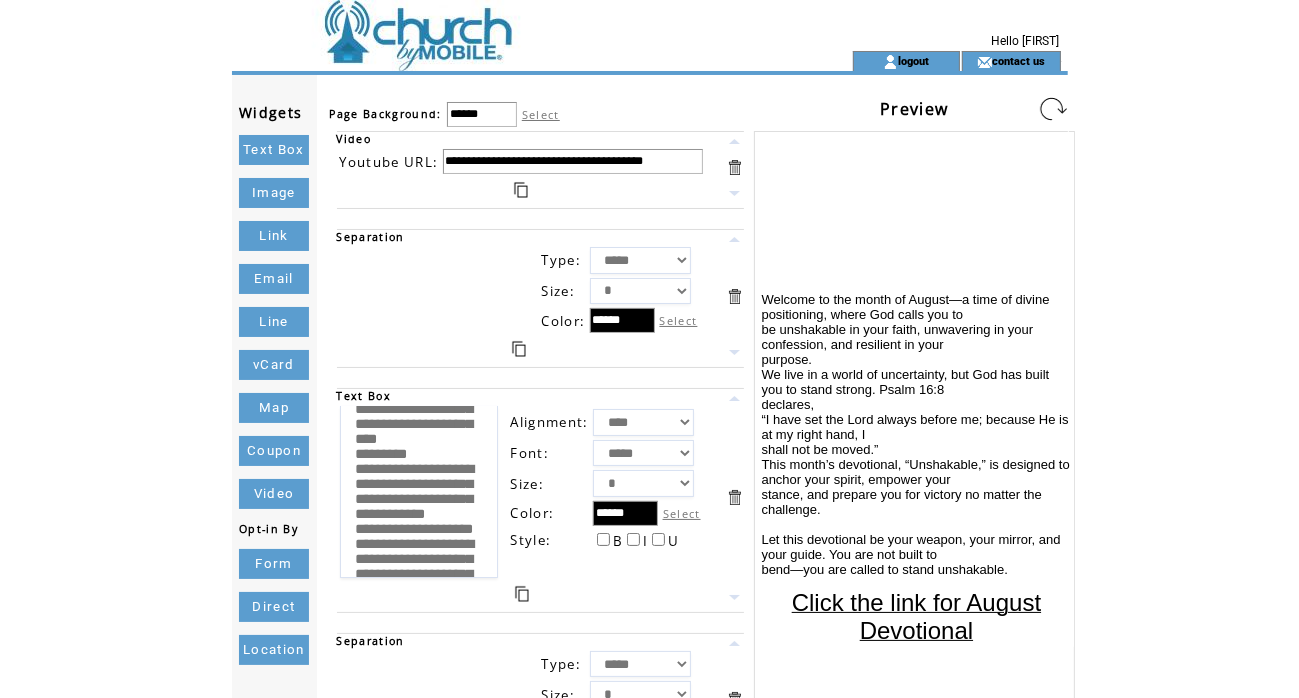 click on "**********" at bounding box center [419, 492] 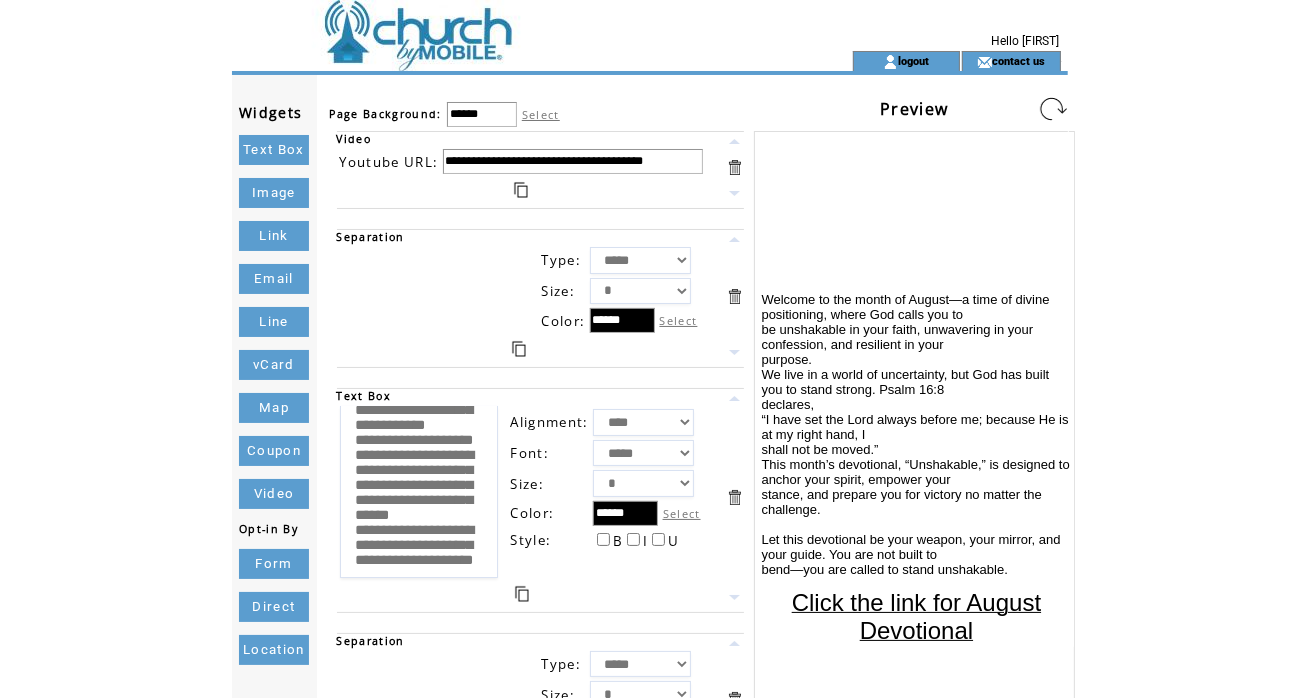 scroll, scrollTop: 400, scrollLeft: 0, axis: vertical 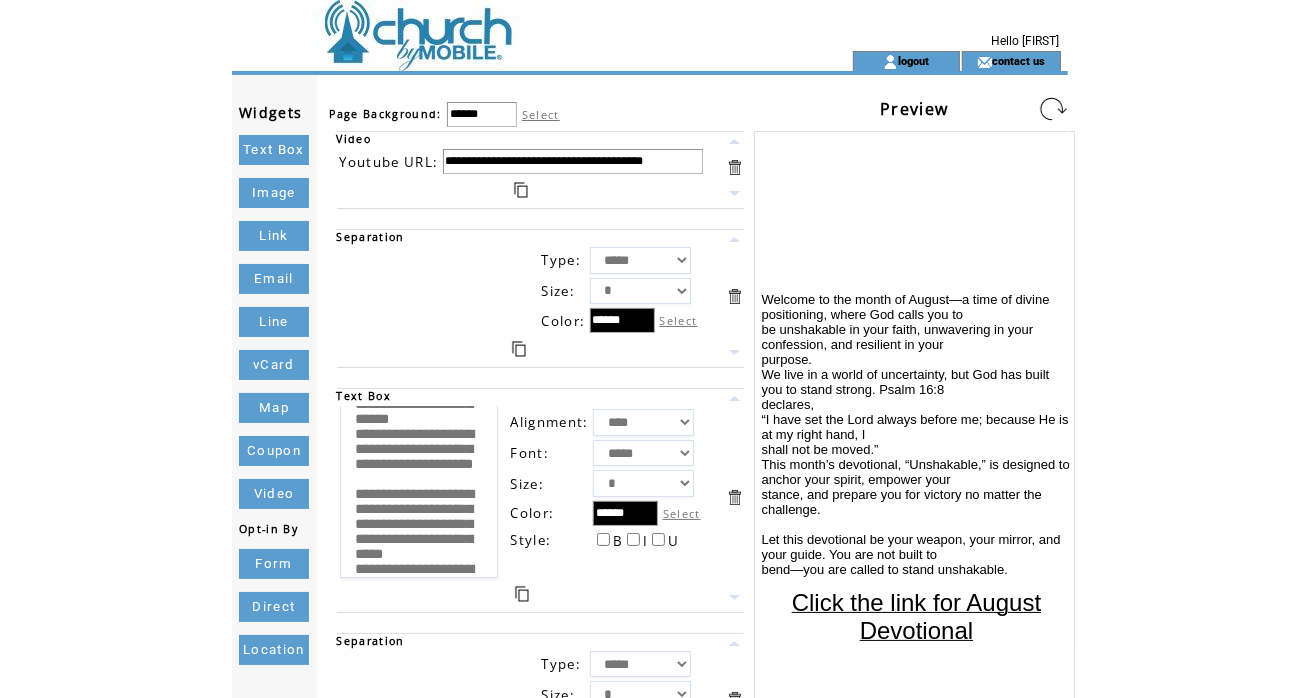 click on "**********" at bounding box center [419, 492] 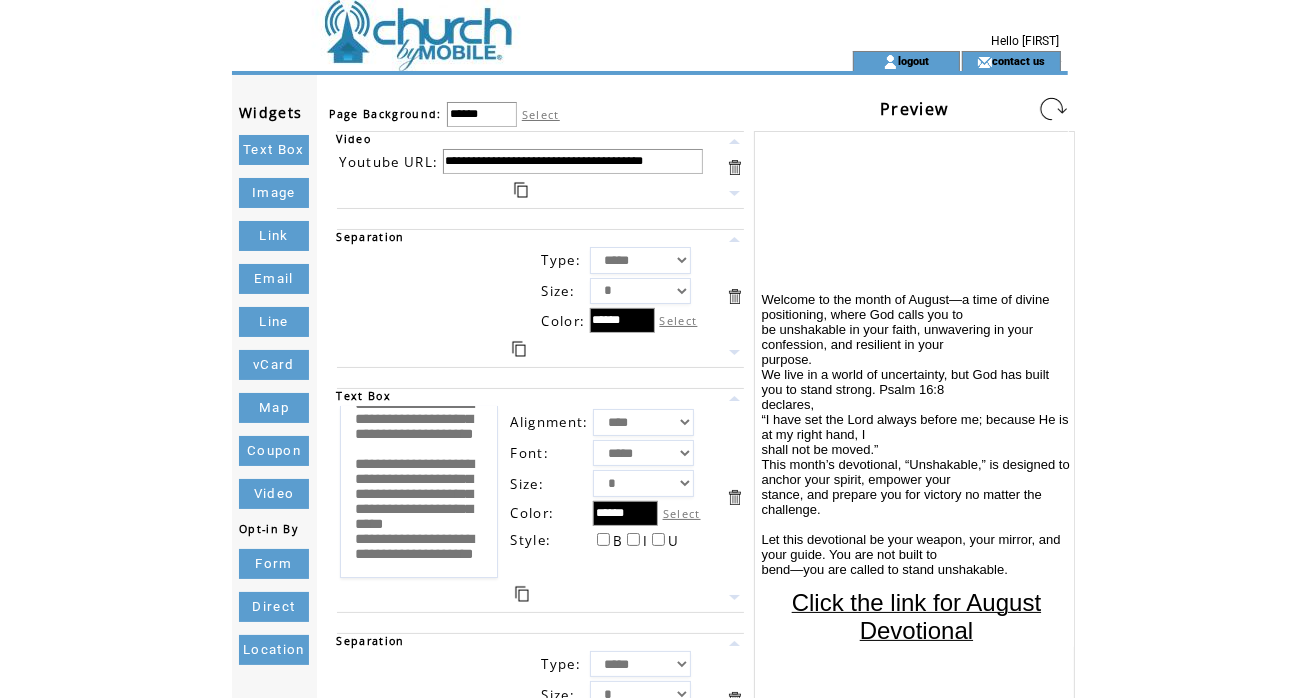 scroll, scrollTop: 600, scrollLeft: 0, axis: vertical 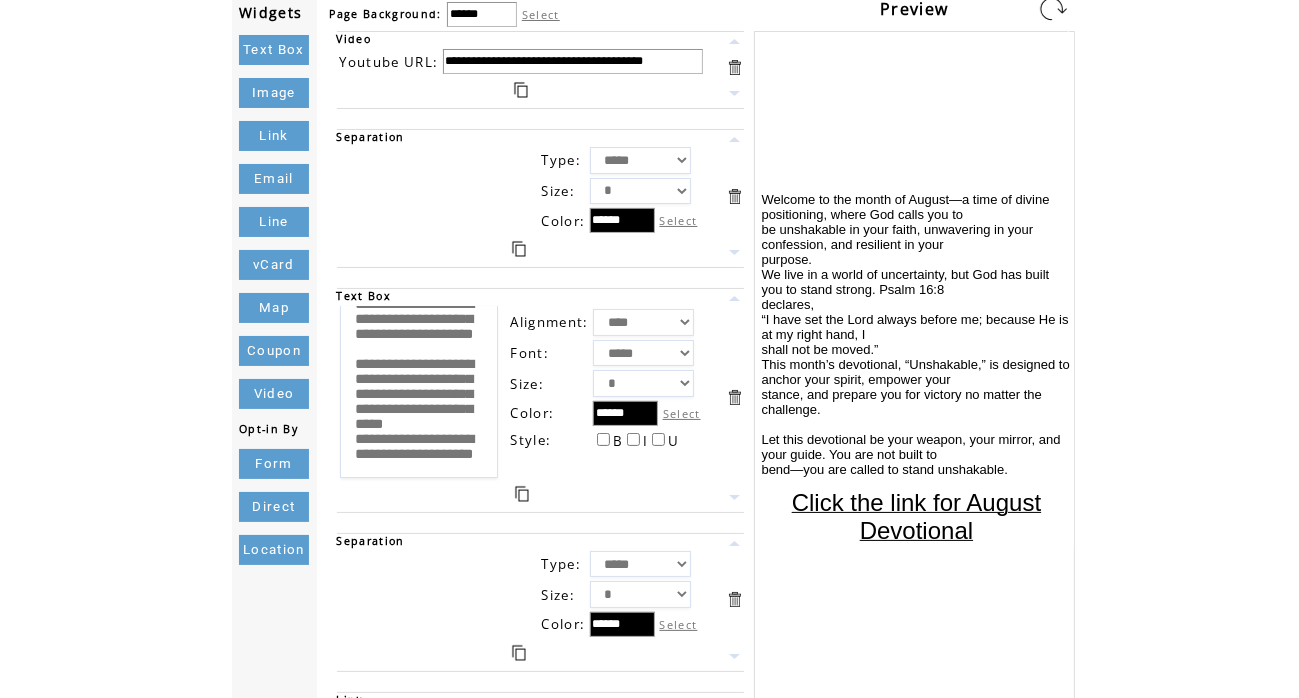 click on "**********" at bounding box center [419, 392] 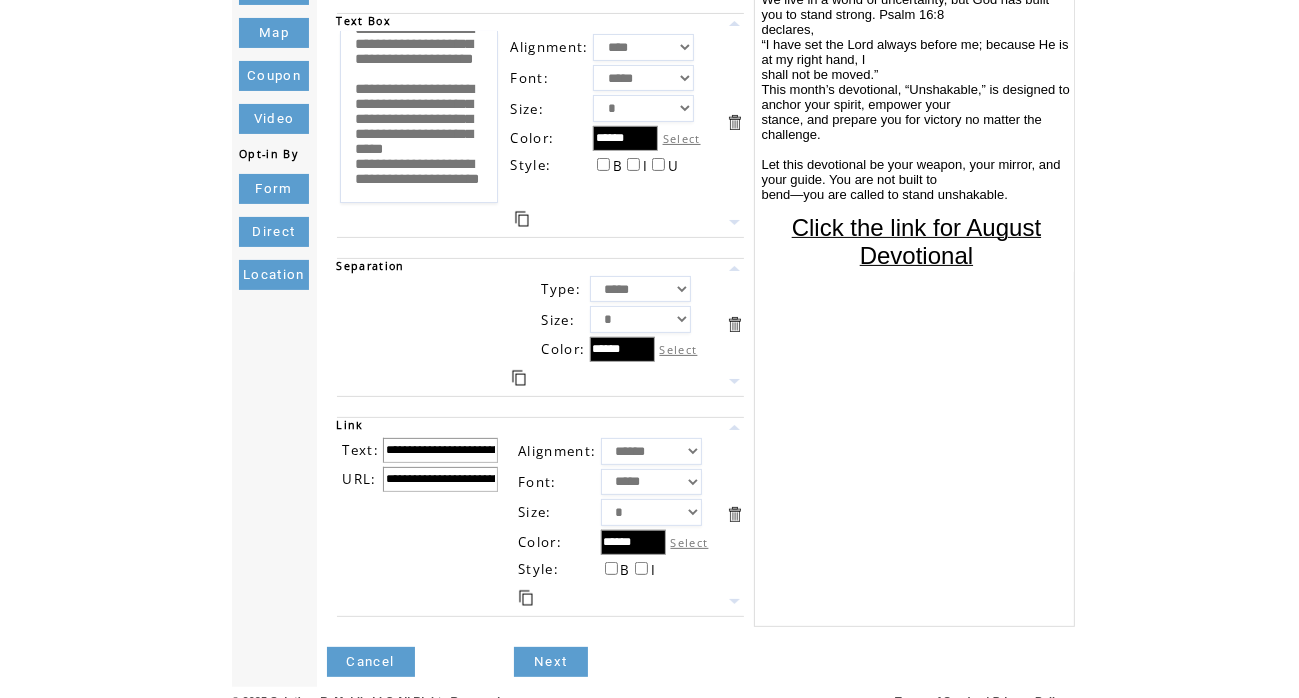 scroll, scrollTop: 384, scrollLeft: 0, axis: vertical 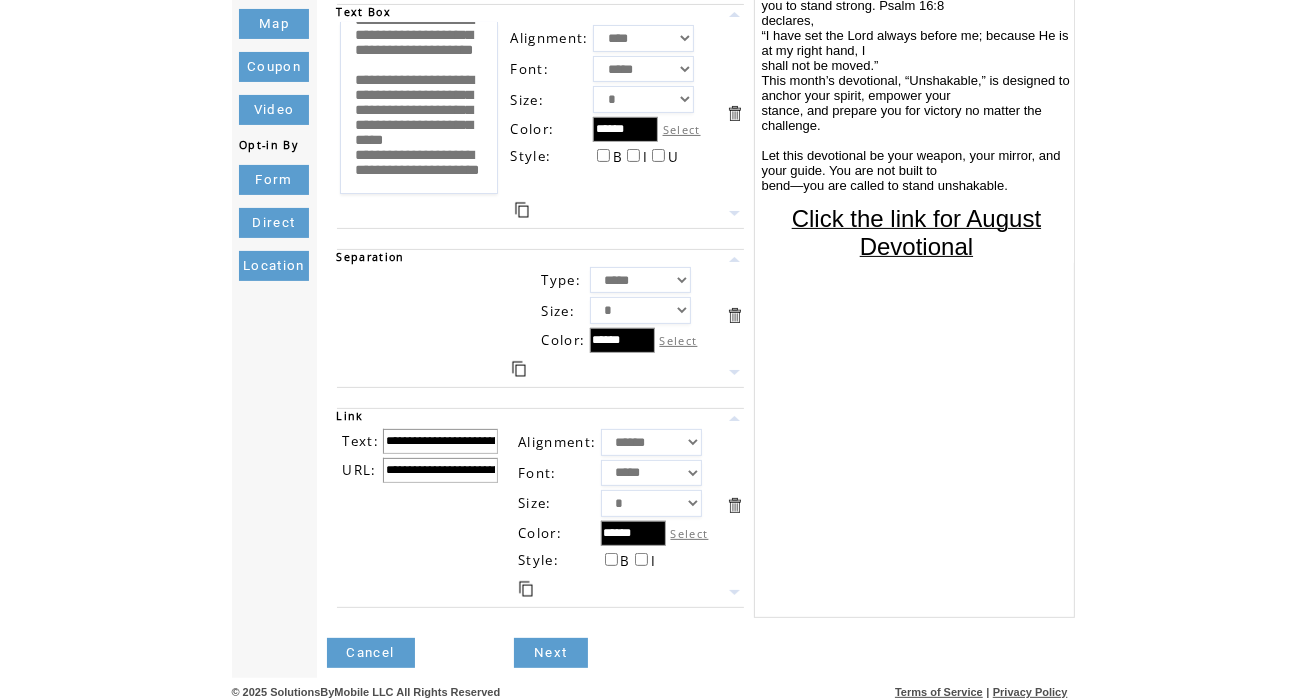 type on "**********" 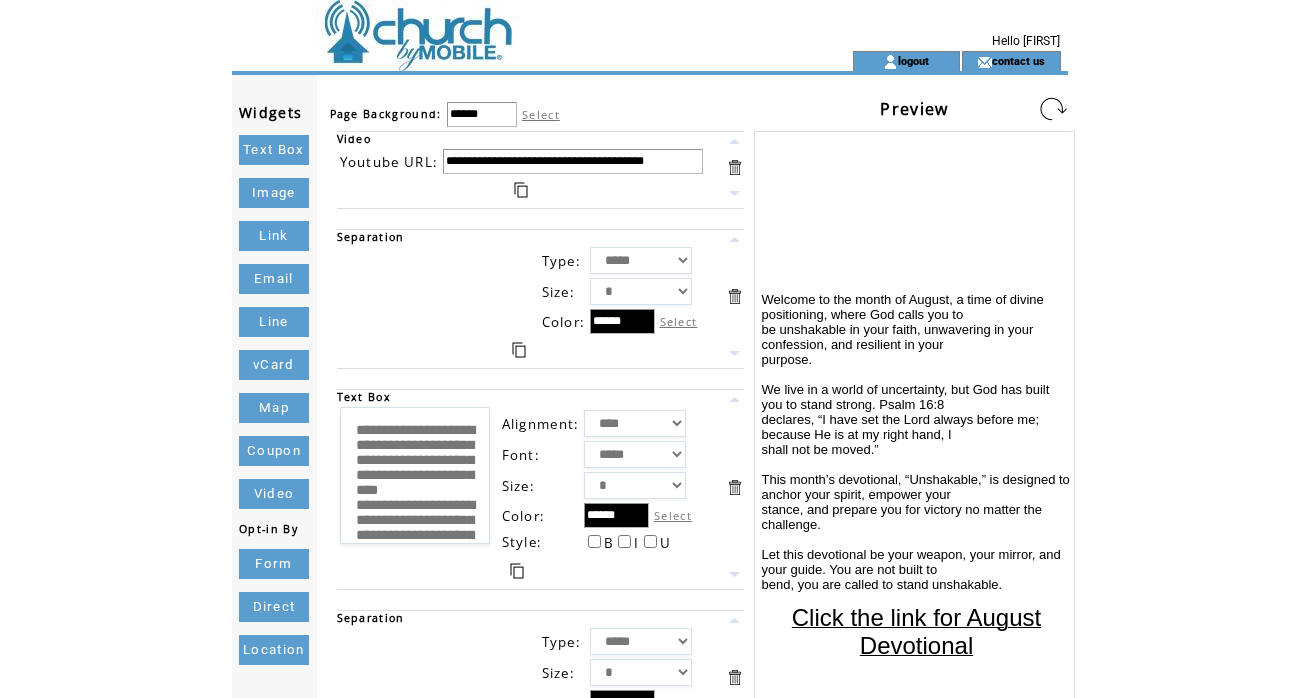 scroll, scrollTop: 0, scrollLeft: 0, axis: both 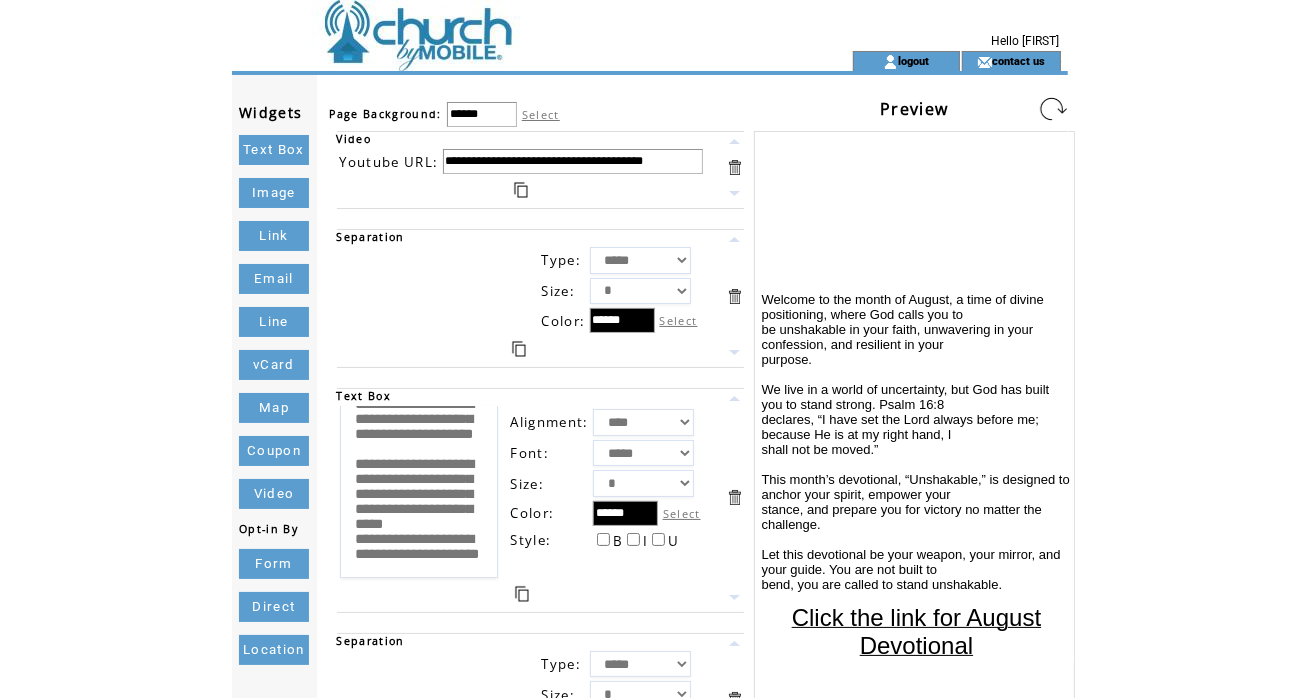 click on "**********" at bounding box center (419, 492) 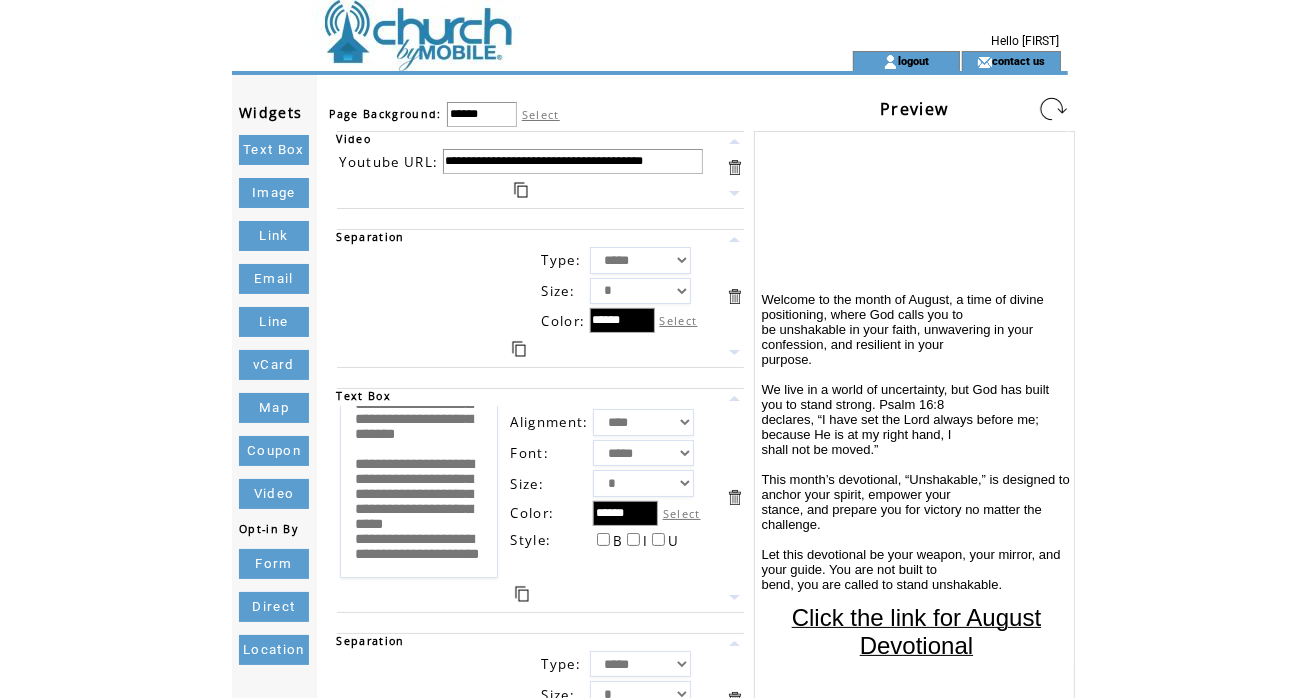 scroll, scrollTop: 480, scrollLeft: 0, axis: vertical 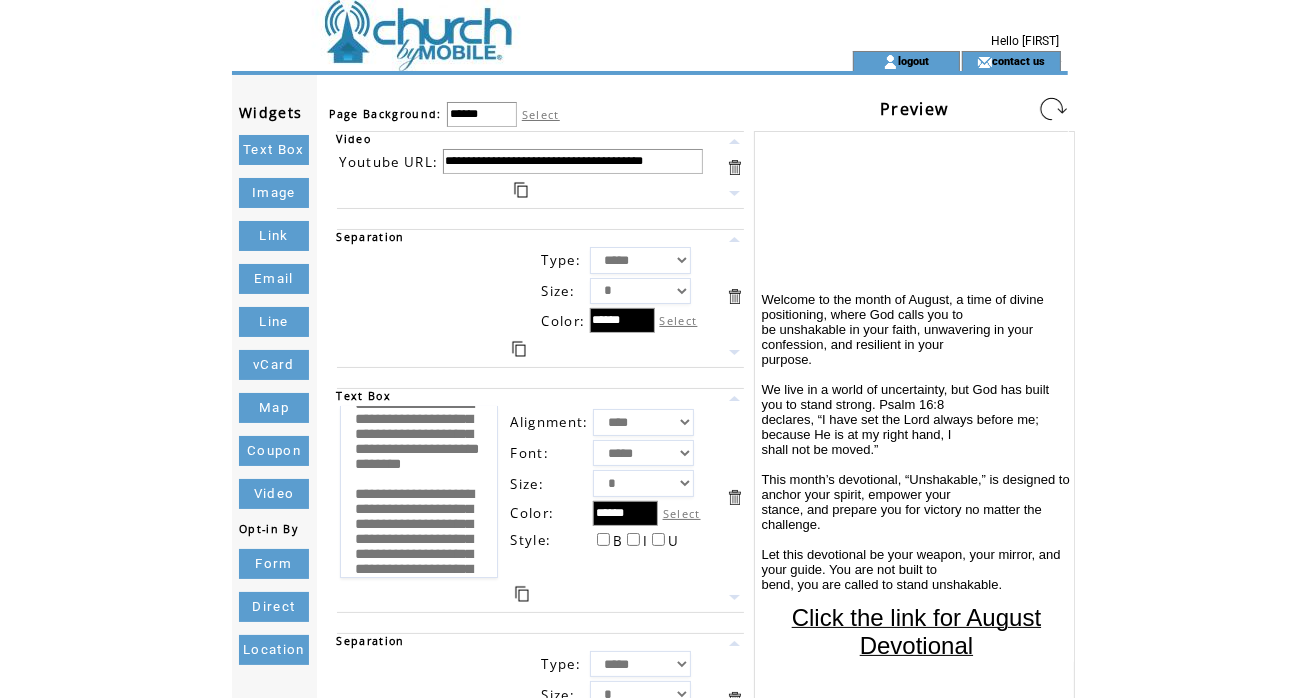 click on "**********" at bounding box center (419, 492) 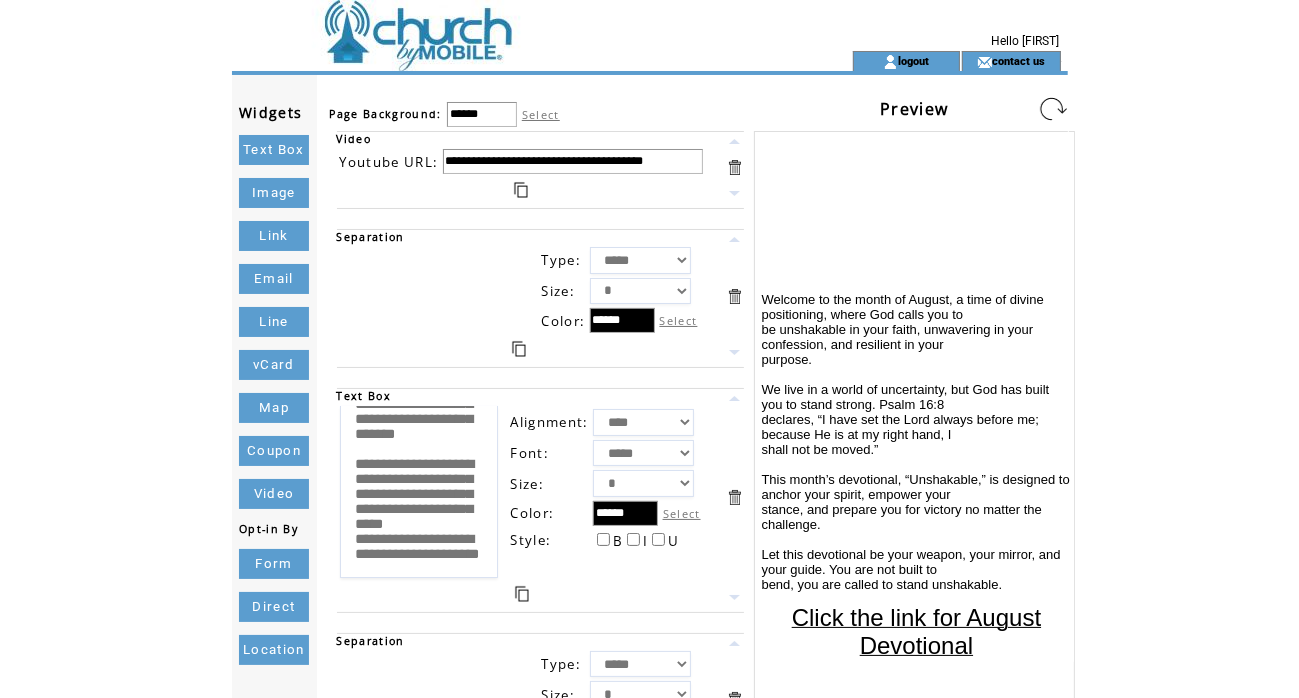 scroll, scrollTop: 1060, scrollLeft: 0, axis: vertical 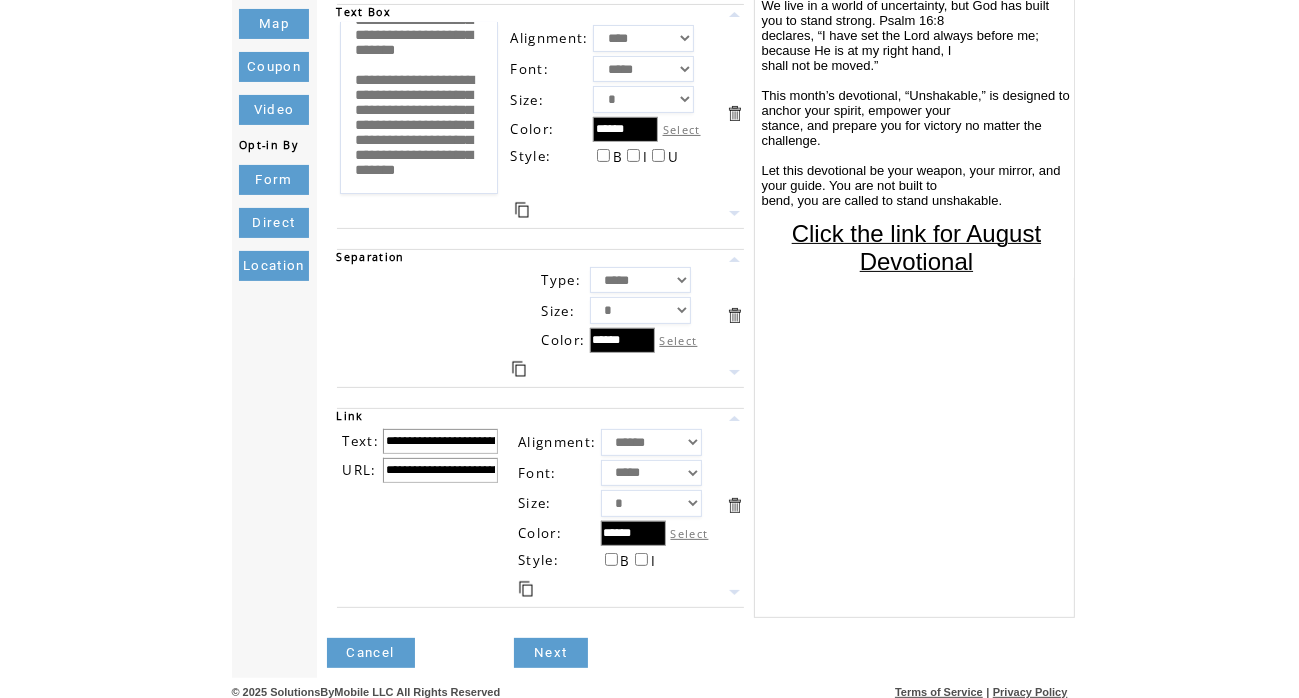 type on "**********" 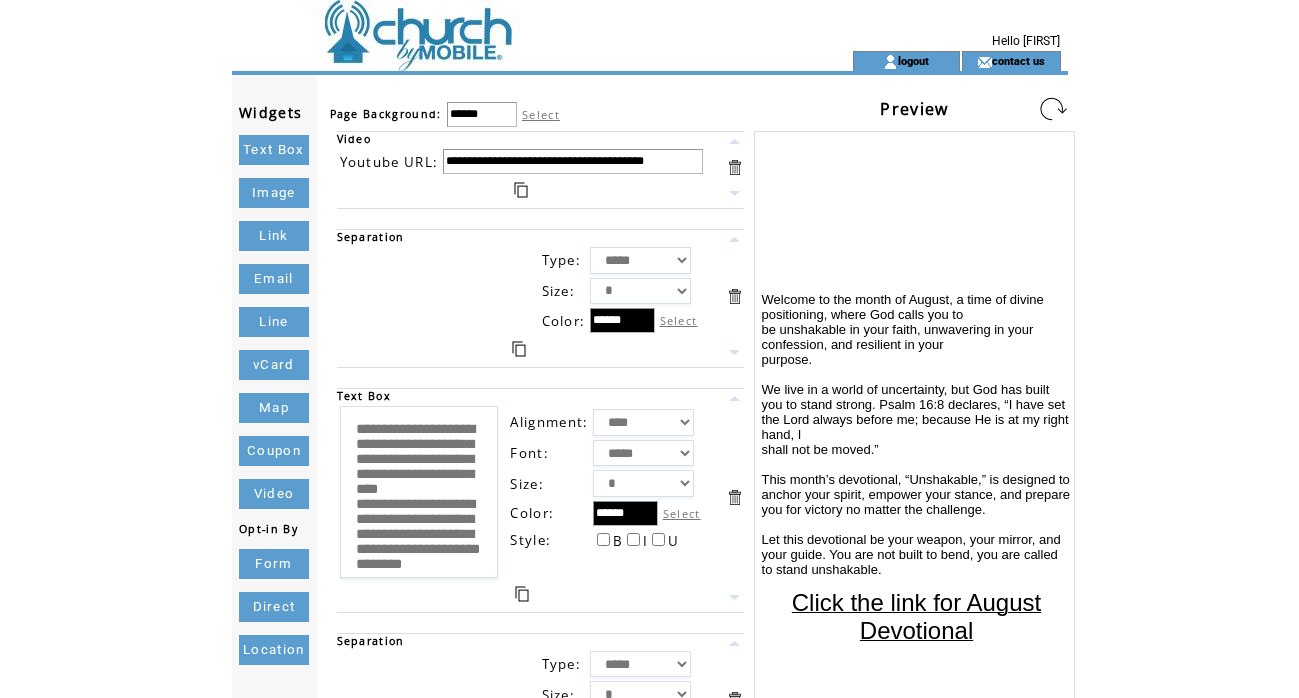 scroll, scrollTop: 0, scrollLeft: 0, axis: both 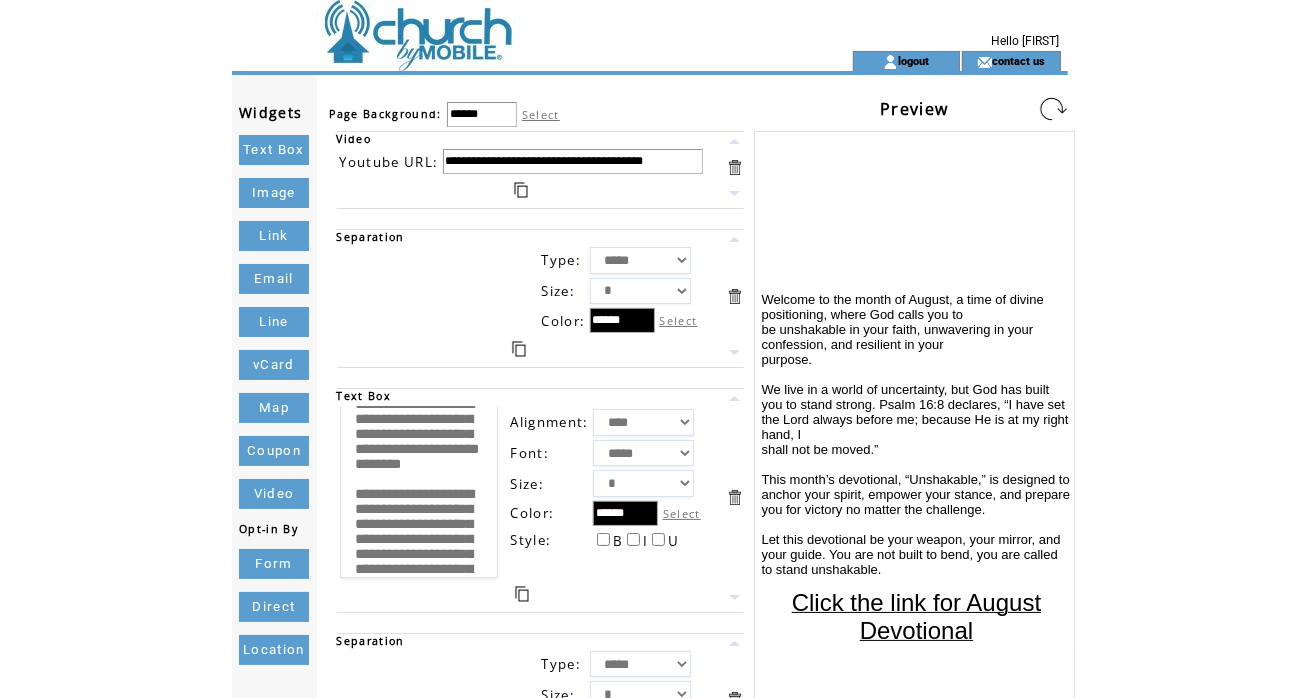 click on "**********" at bounding box center (419, 492) 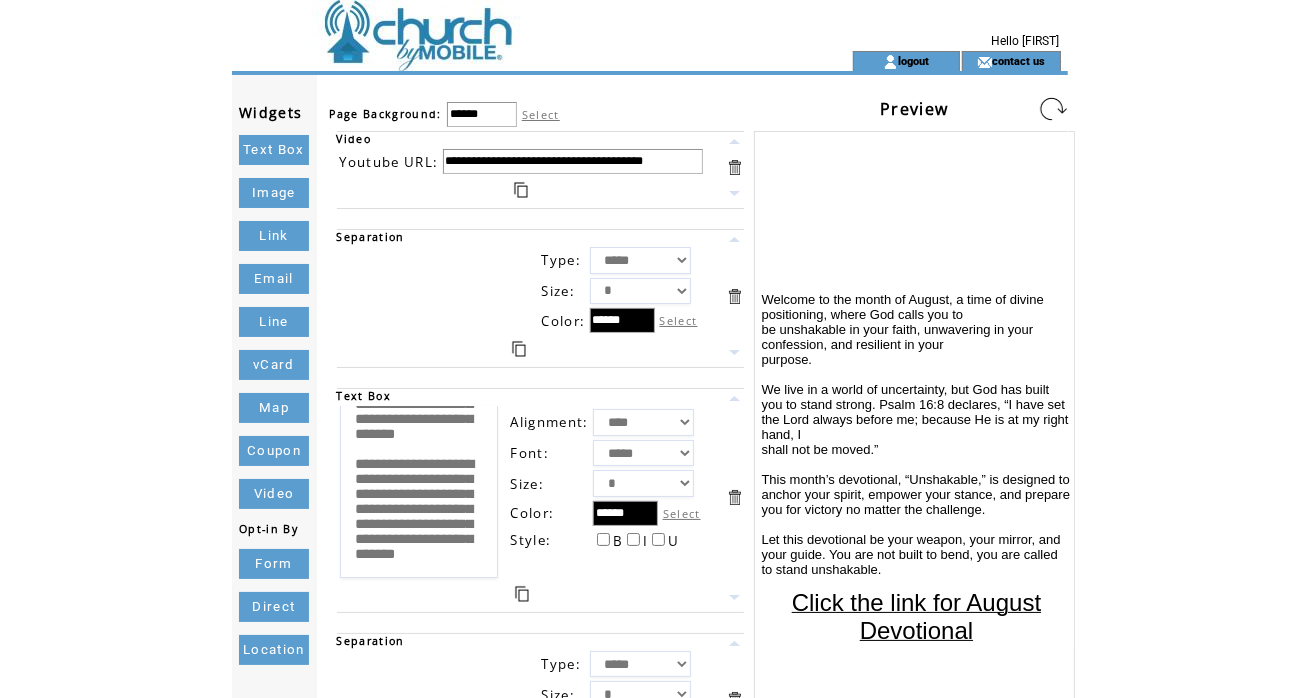 scroll, scrollTop: 600, scrollLeft: 0, axis: vertical 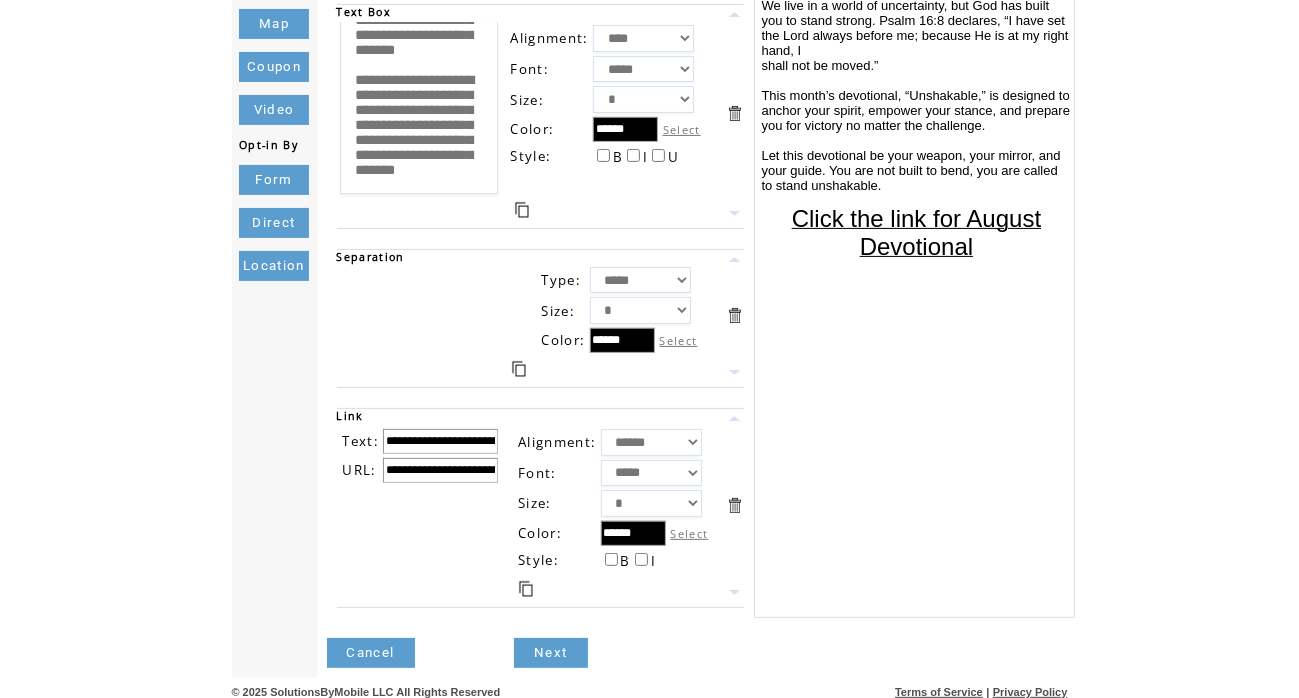 type on "**********" 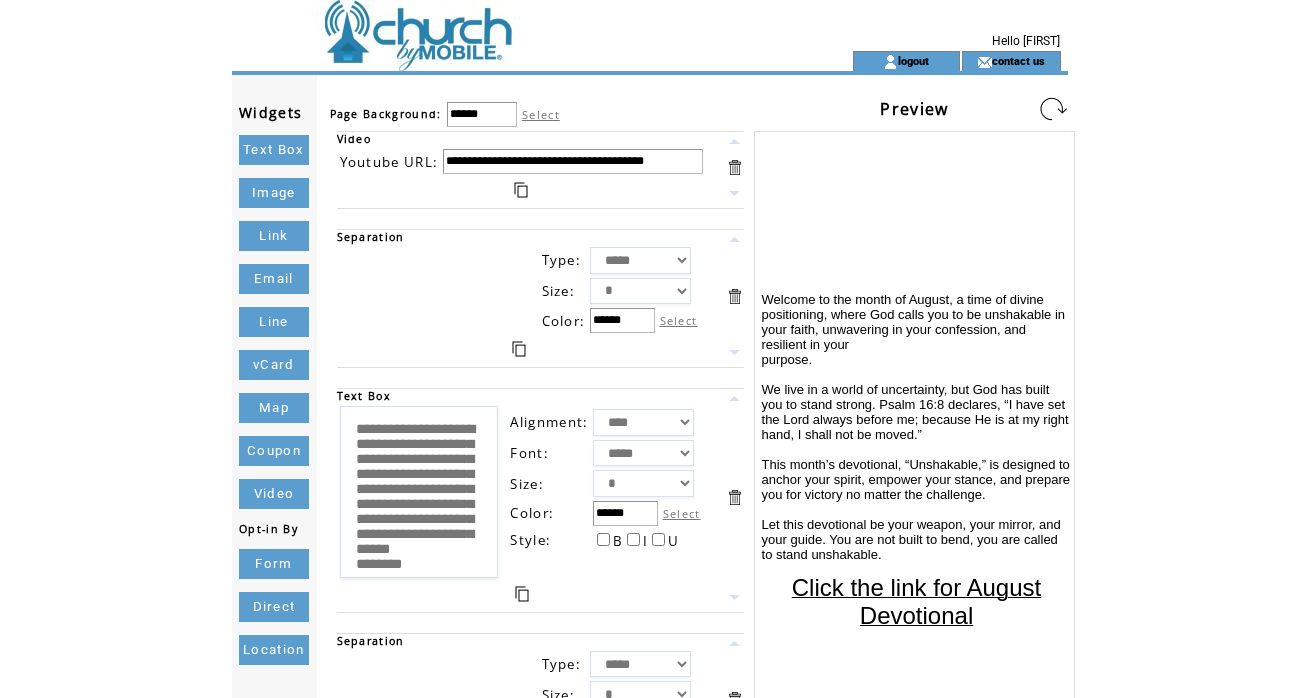 scroll, scrollTop: 0, scrollLeft: 0, axis: both 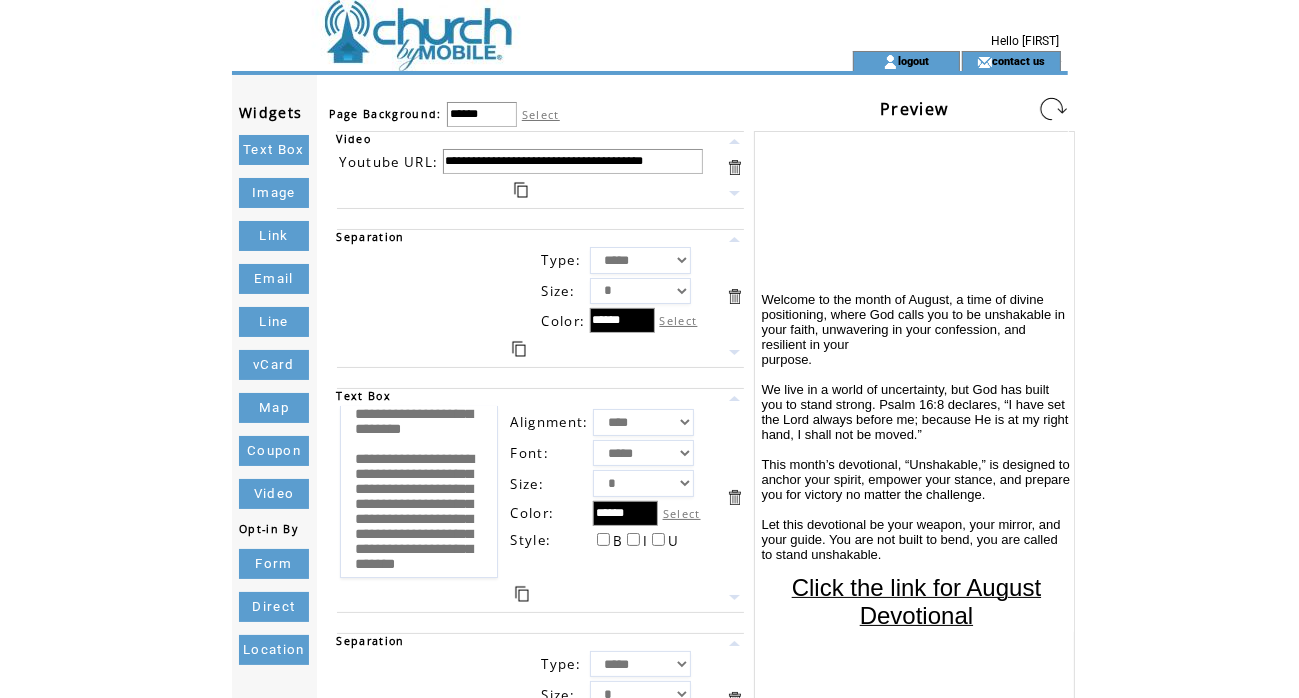 click on "**********" at bounding box center (419, 492) 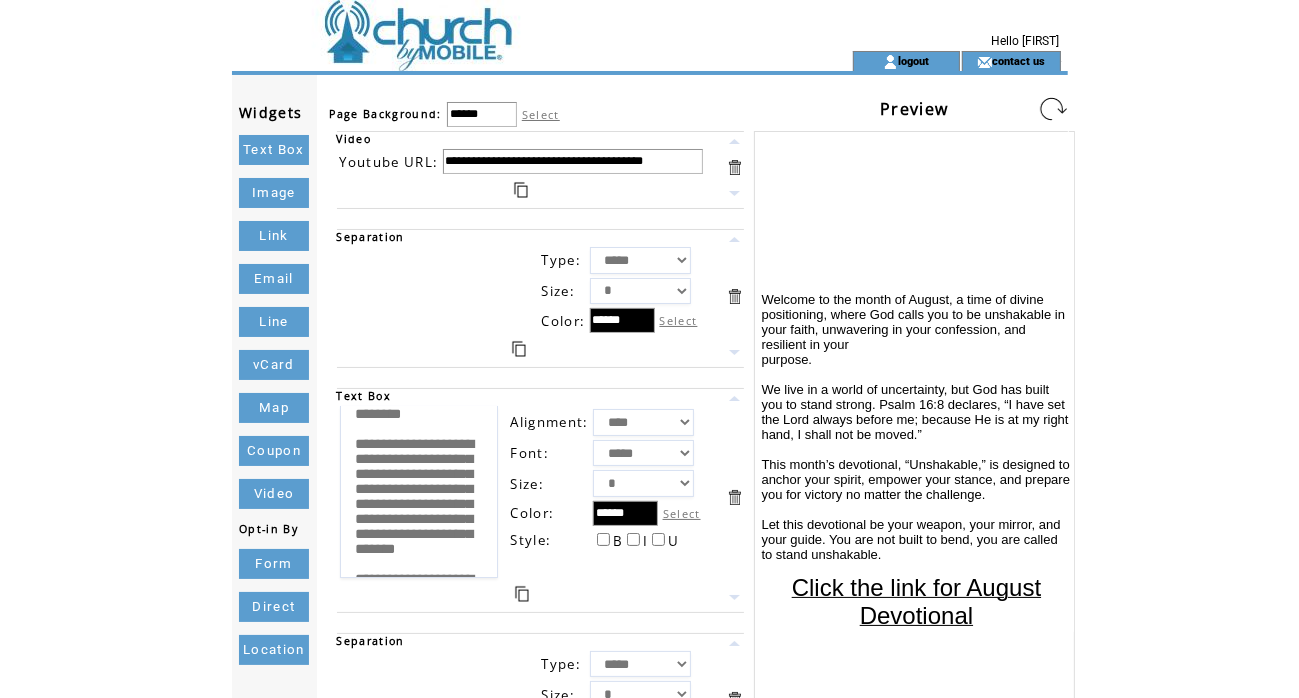 scroll, scrollTop: 295, scrollLeft: 0, axis: vertical 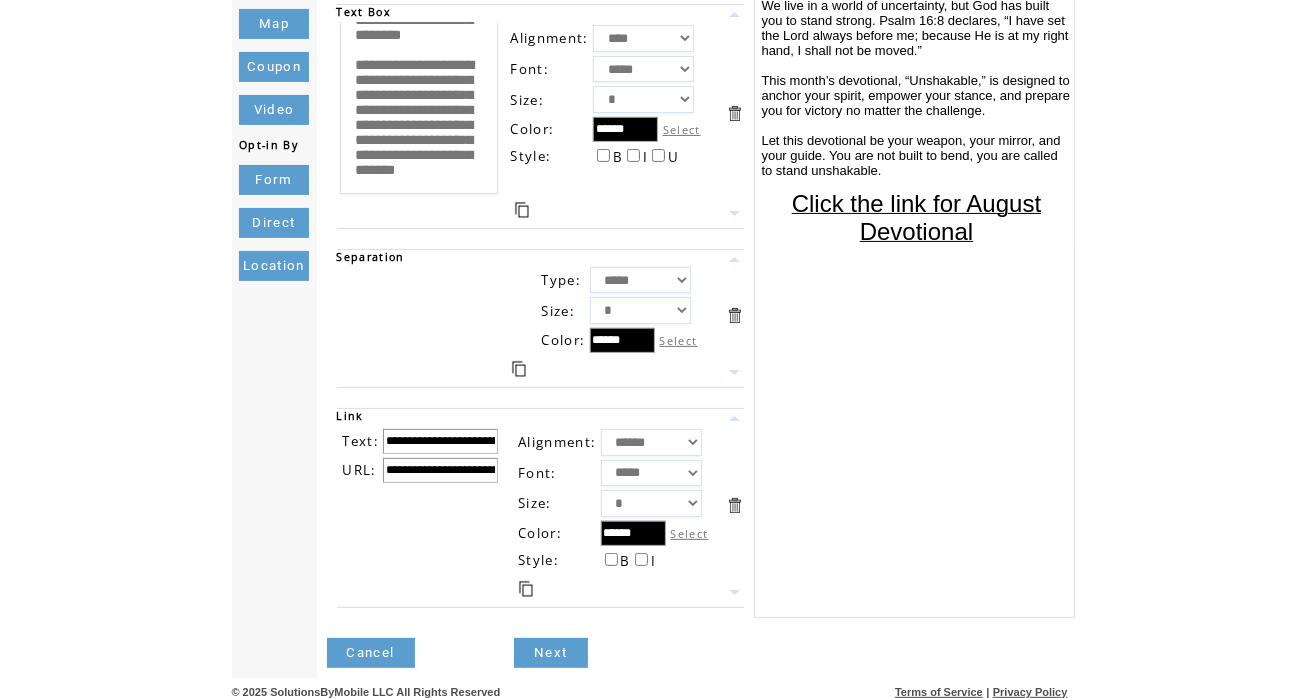 type on "**********" 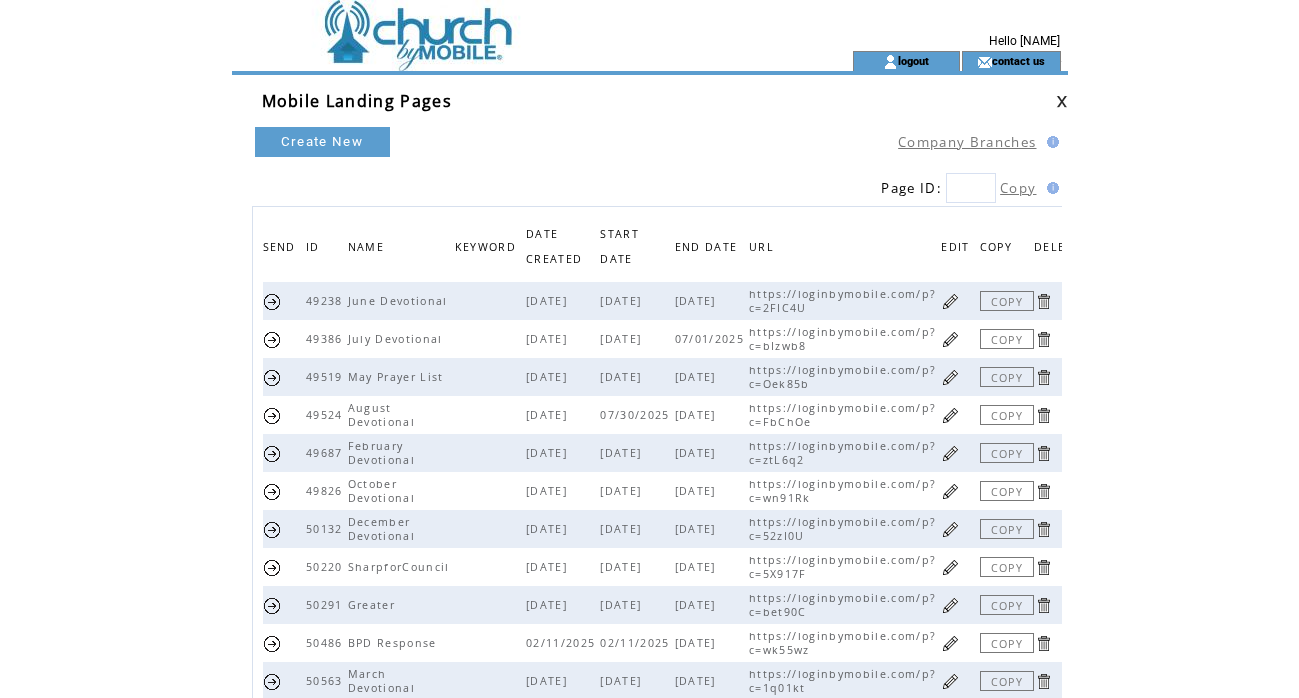 scroll, scrollTop: 0, scrollLeft: 0, axis: both 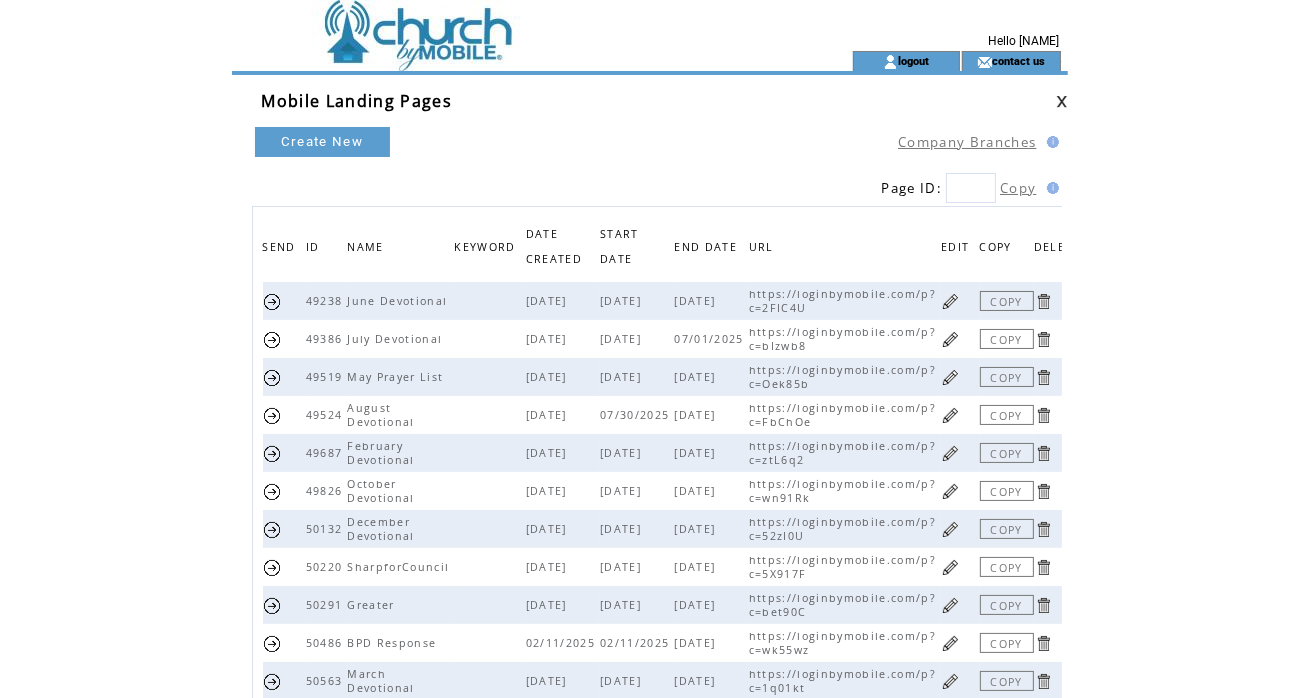 click at bounding box center (272, 415) 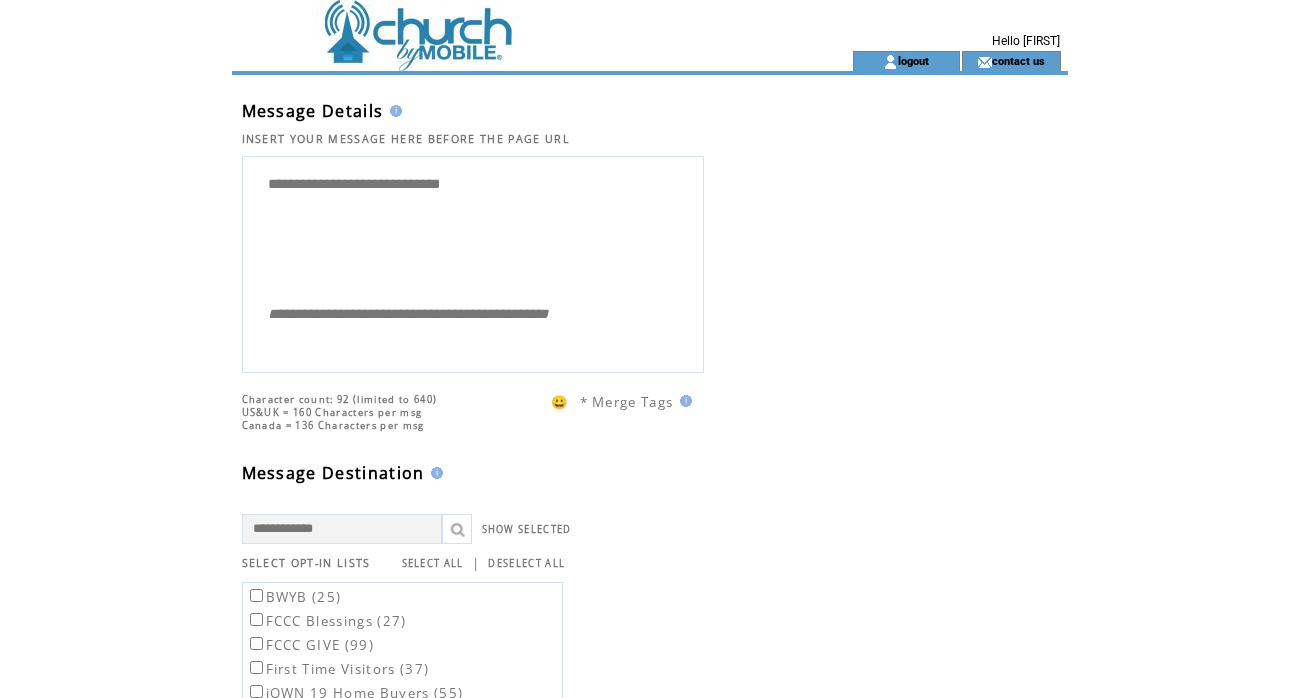 scroll, scrollTop: 0, scrollLeft: 0, axis: both 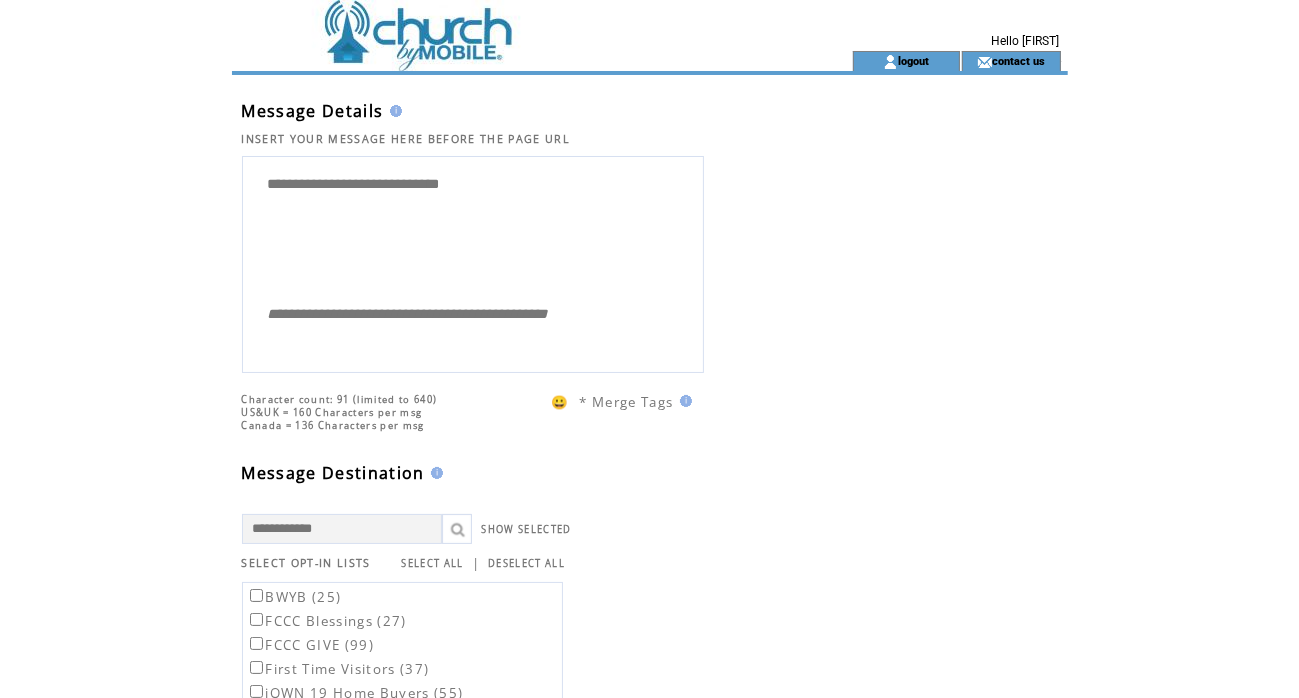 drag, startPoint x: 257, startPoint y: 182, endPoint x: 495, endPoint y: 197, distance: 238.47221 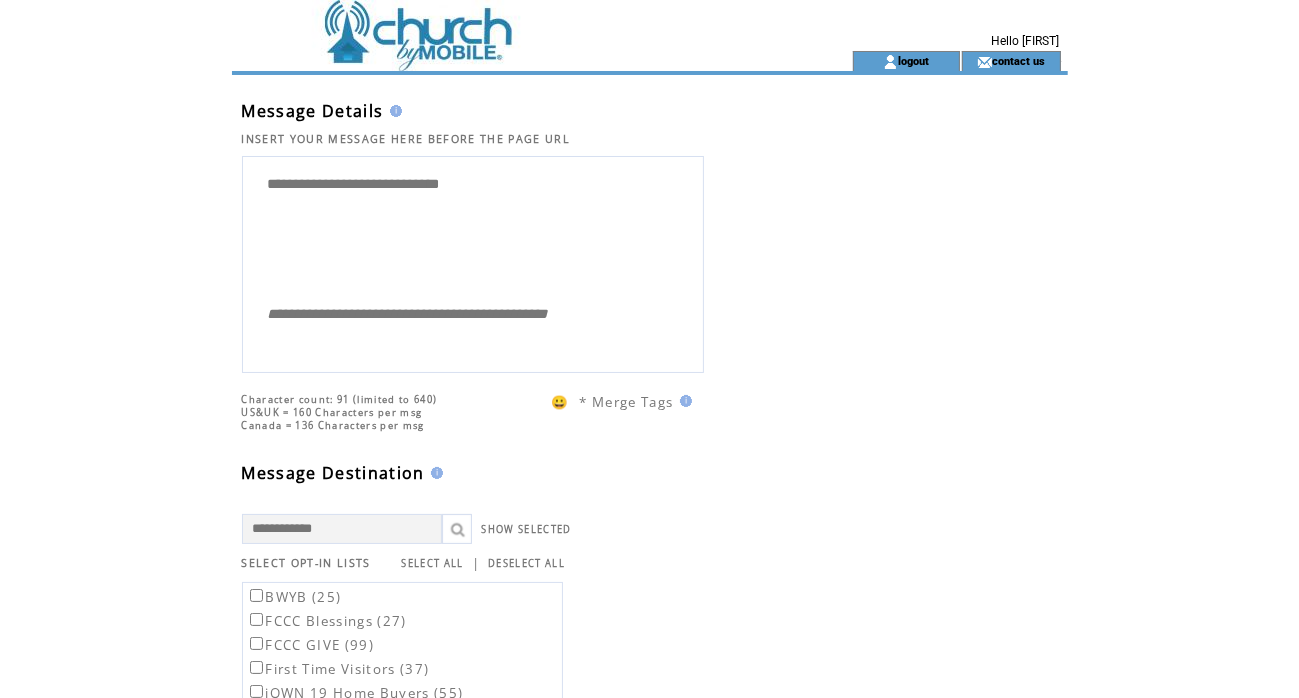 click on "**********" at bounding box center (473, 227) 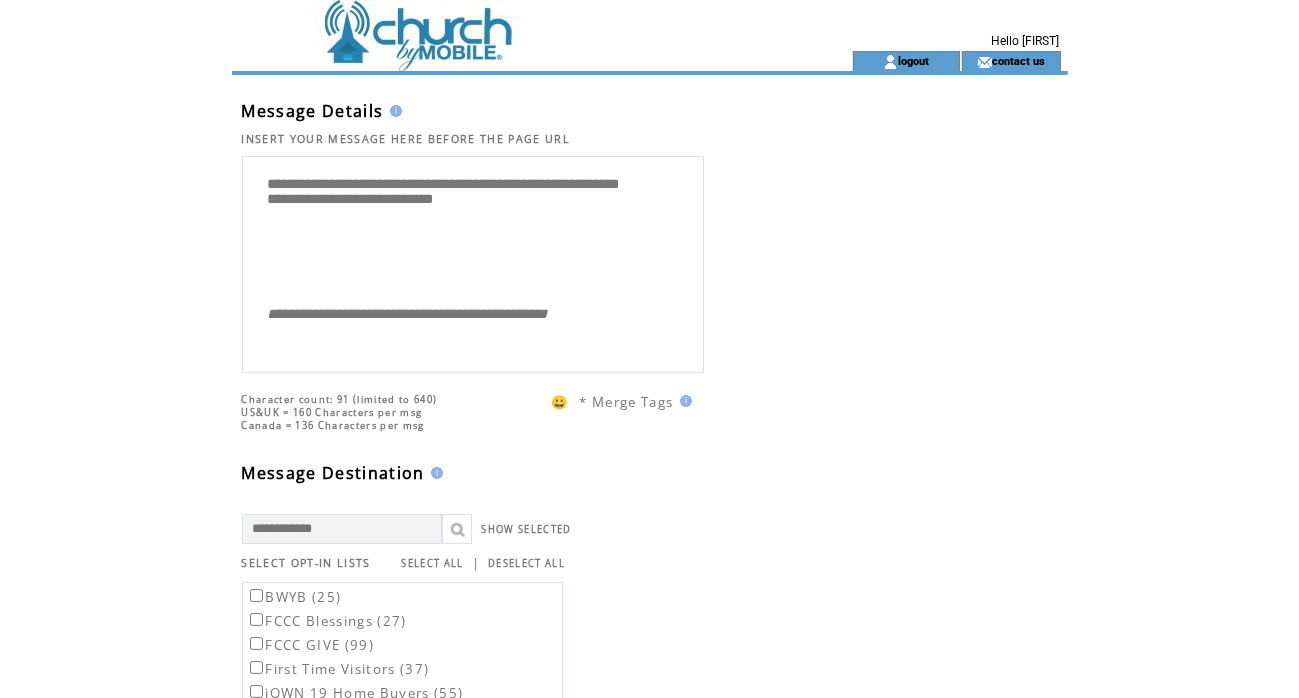 click on "**********" at bounding box center (473, 227) 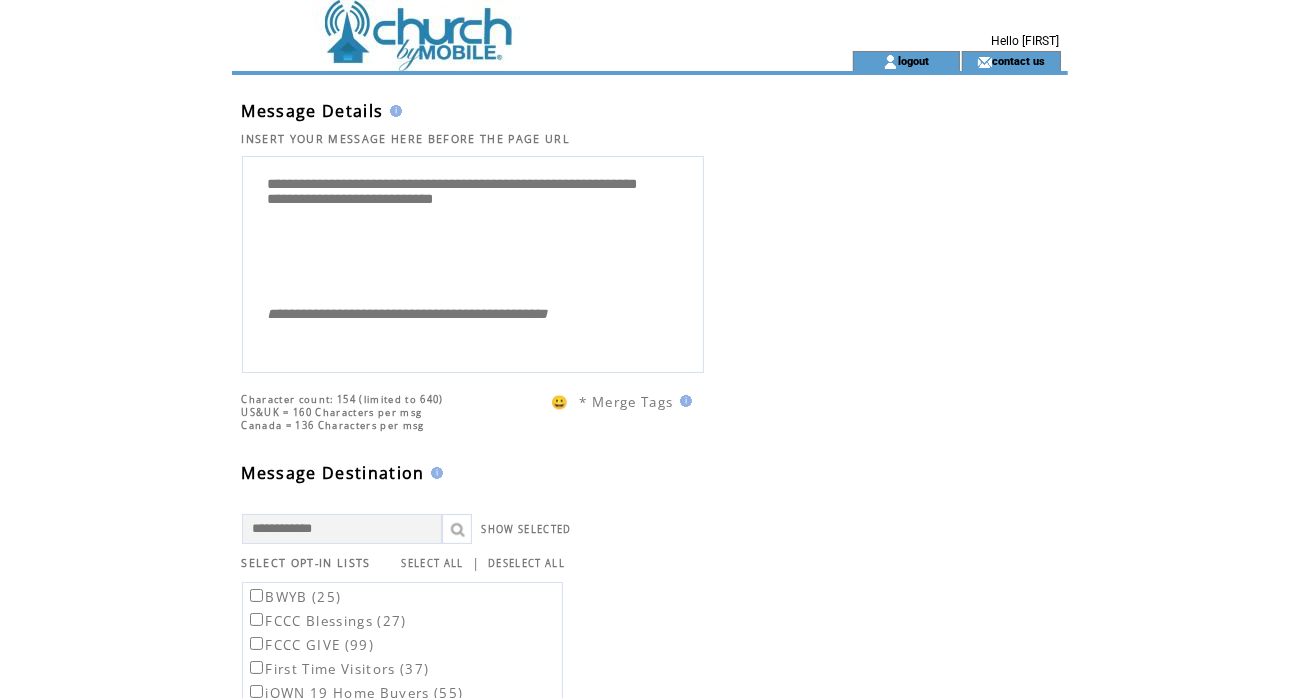 click on "**********" at bounding box center [473, 227] 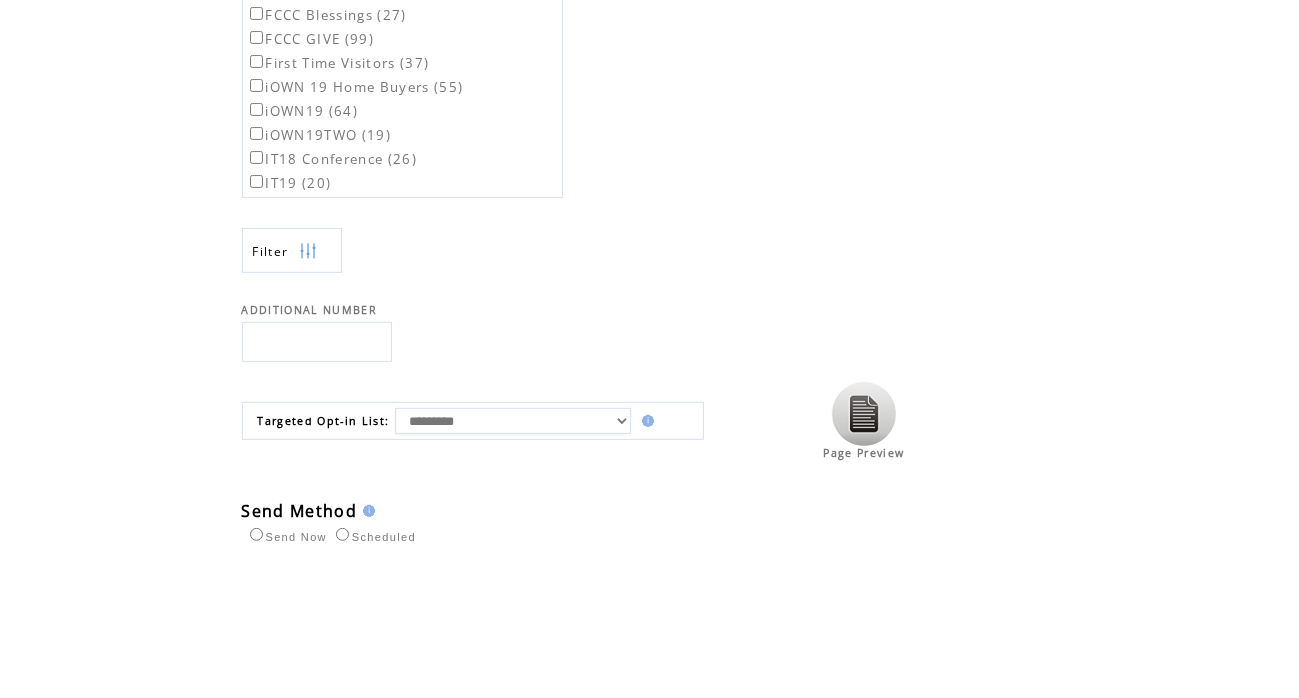 scroll, scrollTop: 600, scrollLeft: 0, axis: vertical 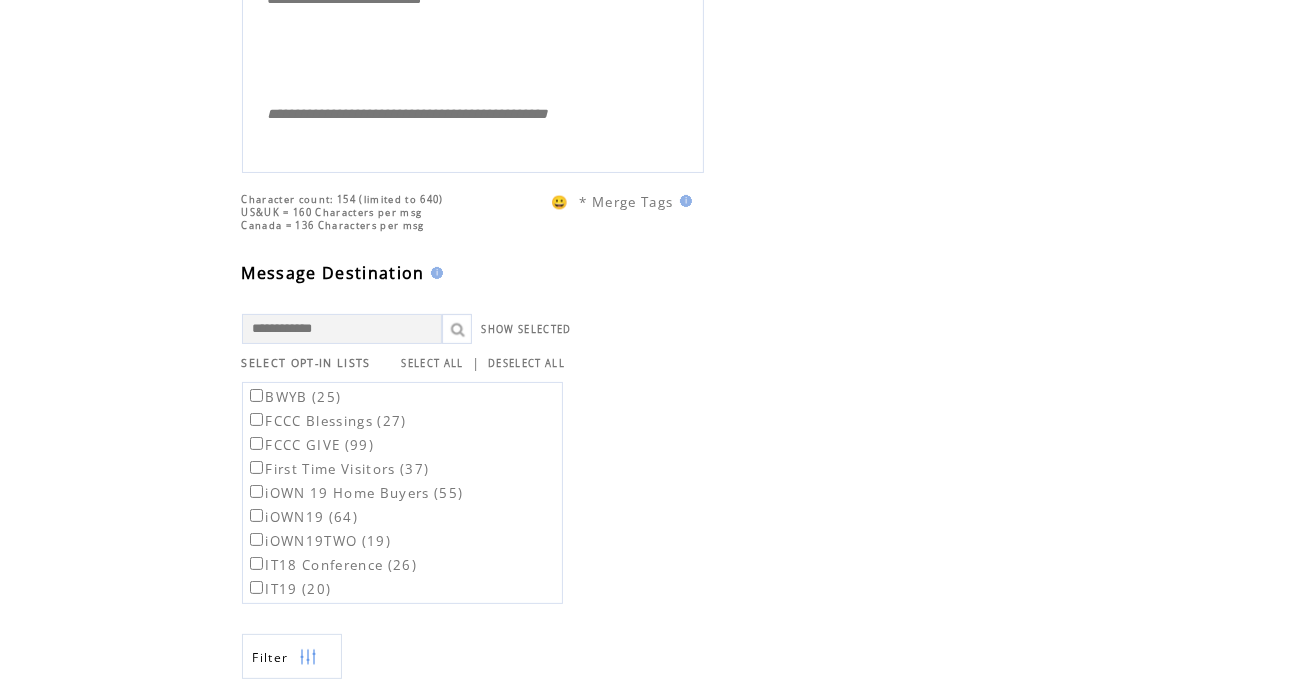 type on "**********" 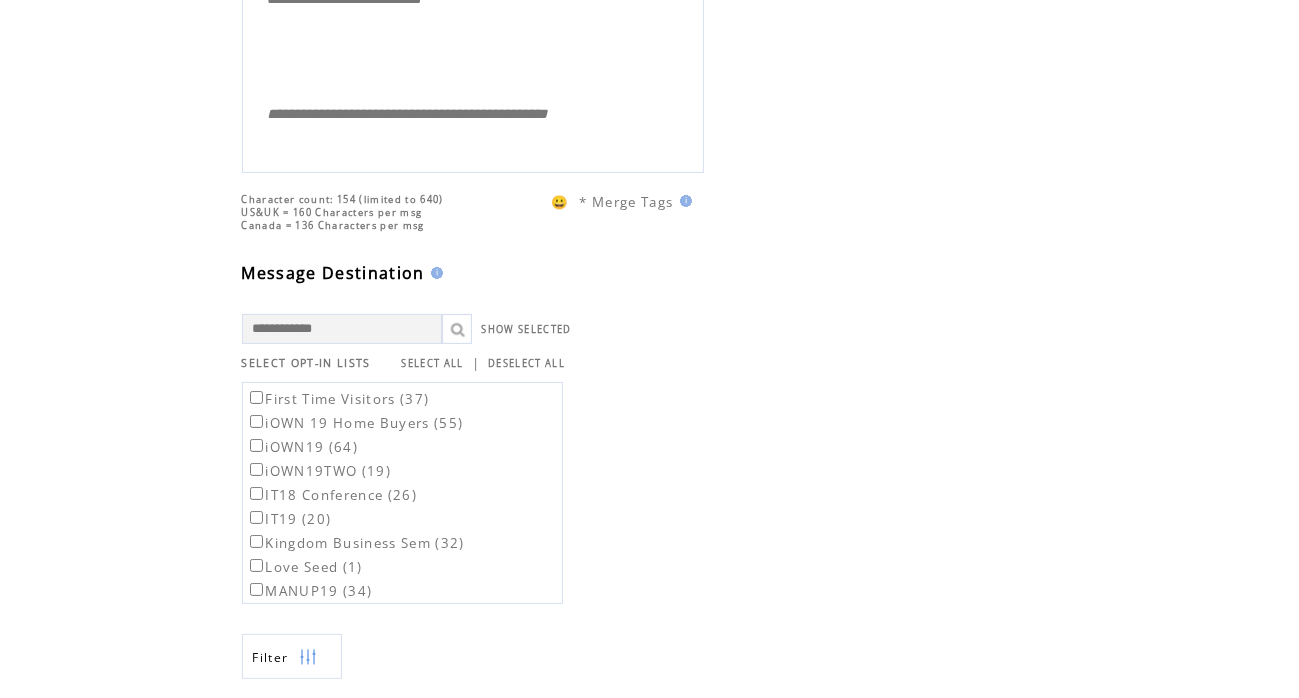 scroll, scrollTop: 372, scrollLeft: 0, axis: vertical 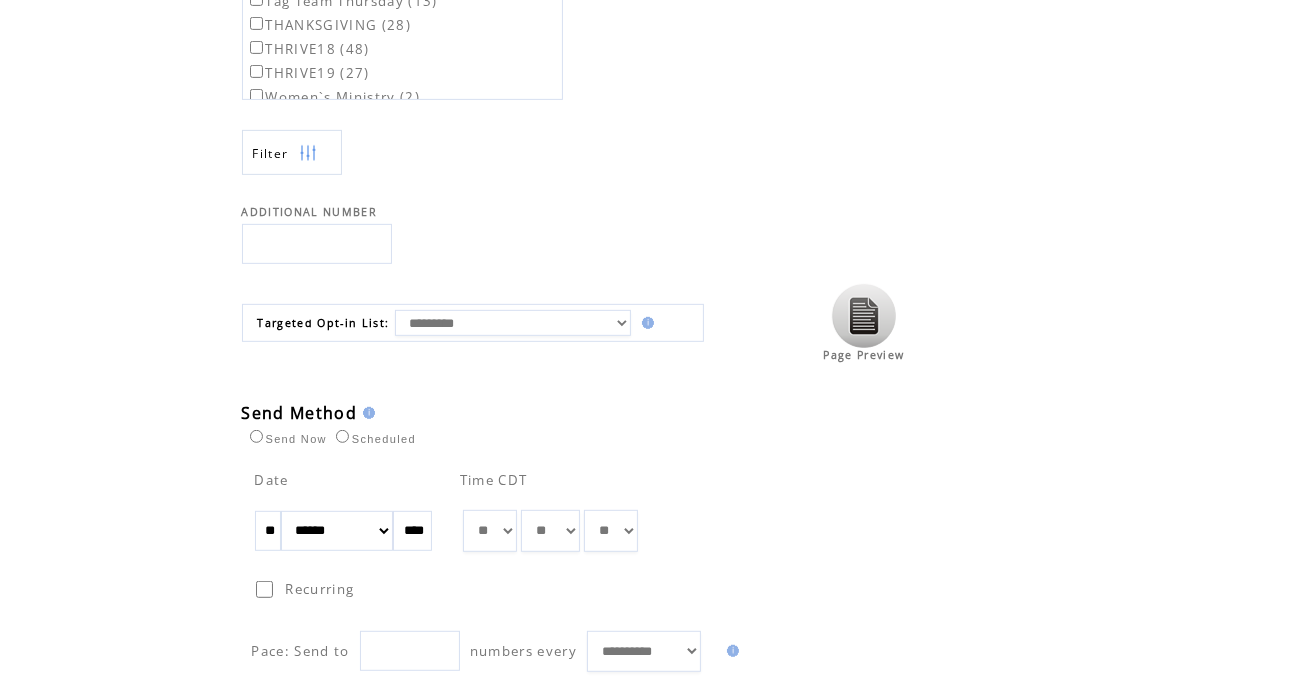 click on "** 	 ** 	 ** 	 ** 	 ** 	 ** 	 ** 	 ** 	 ** 	 ** 	 ** 	 ** 	 **" at bounding box center [490, 531] 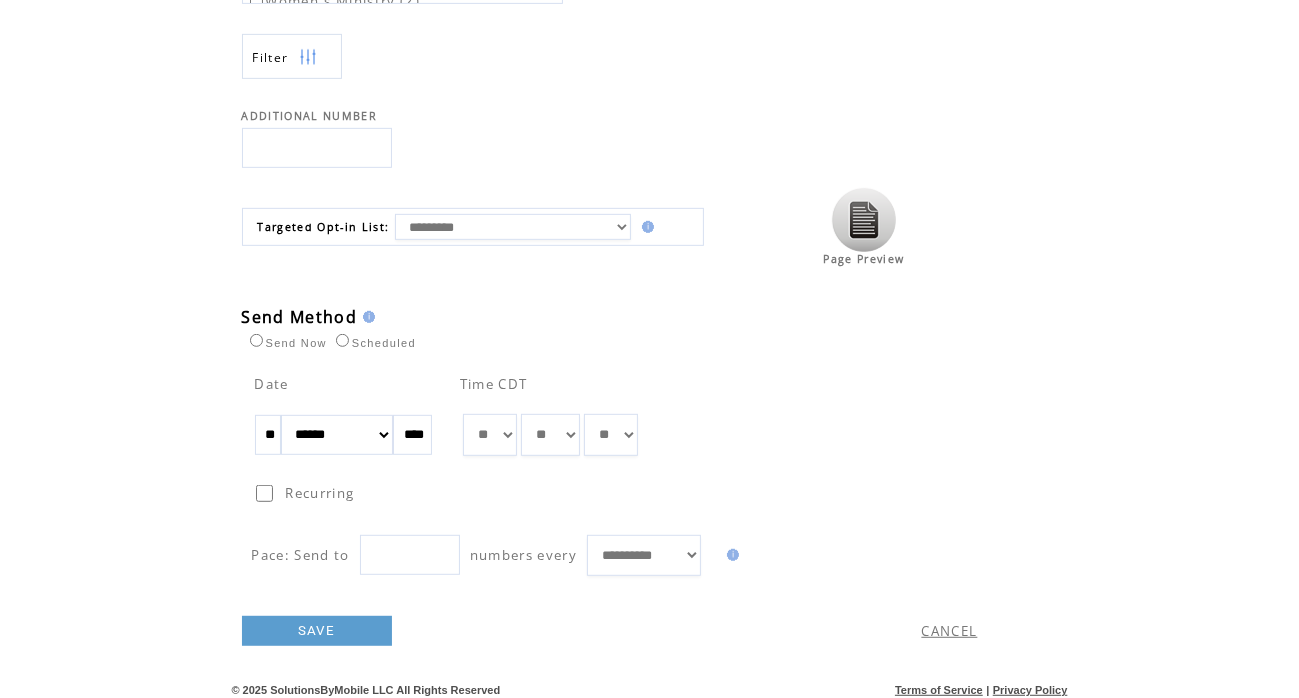 scroll, scrollTop: 802, scrollLeft: 0, axis: vertical 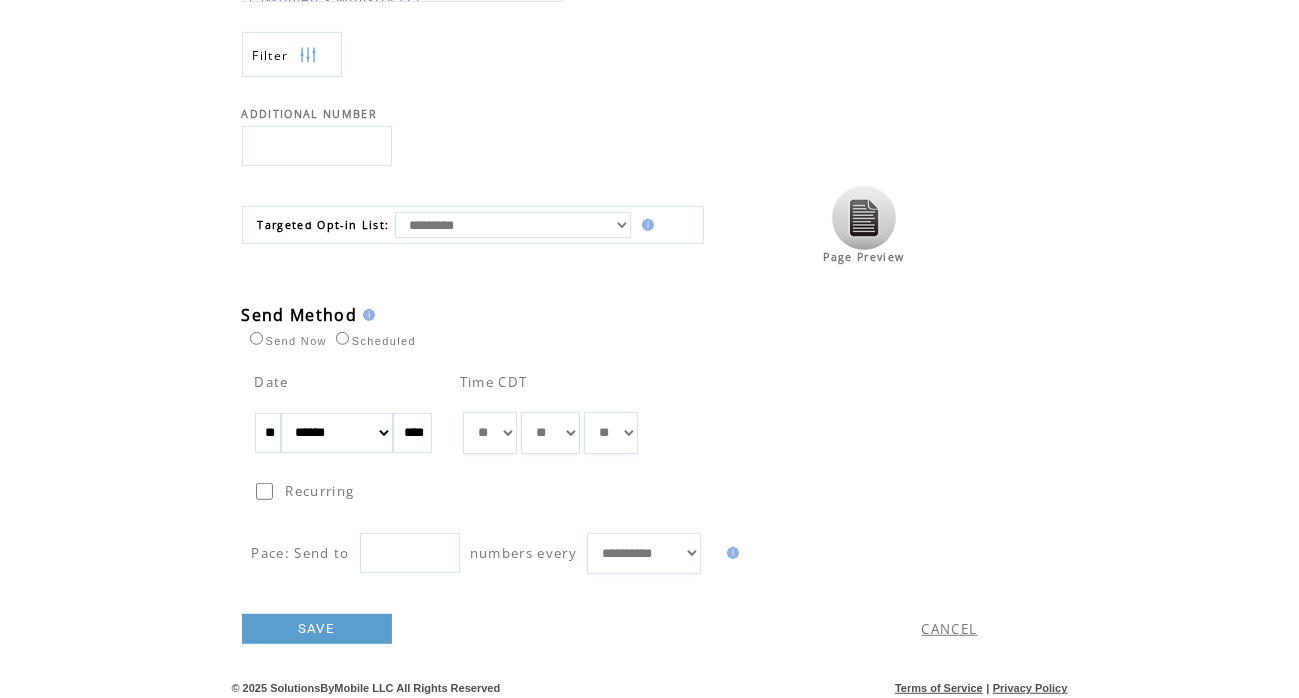 click on "SAVE" at bounding box center [317, 629] 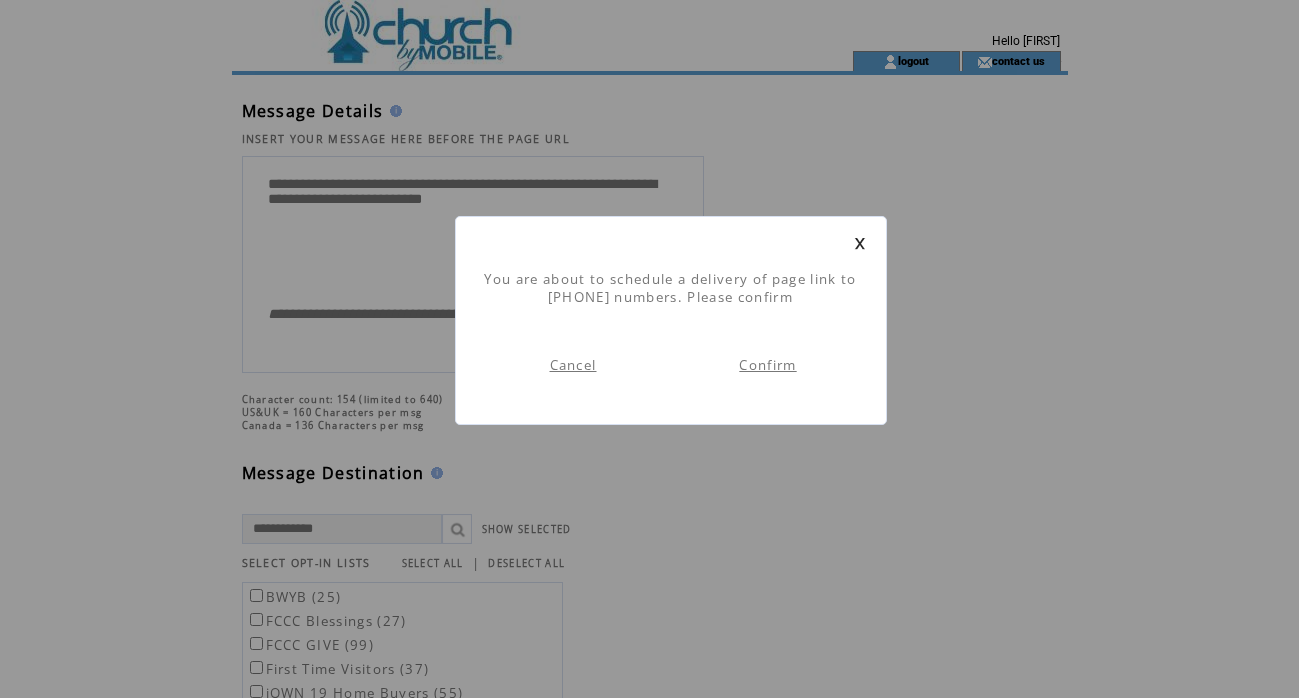 scroll, scrollTop: 0, scrollLeft: 0, axis: both 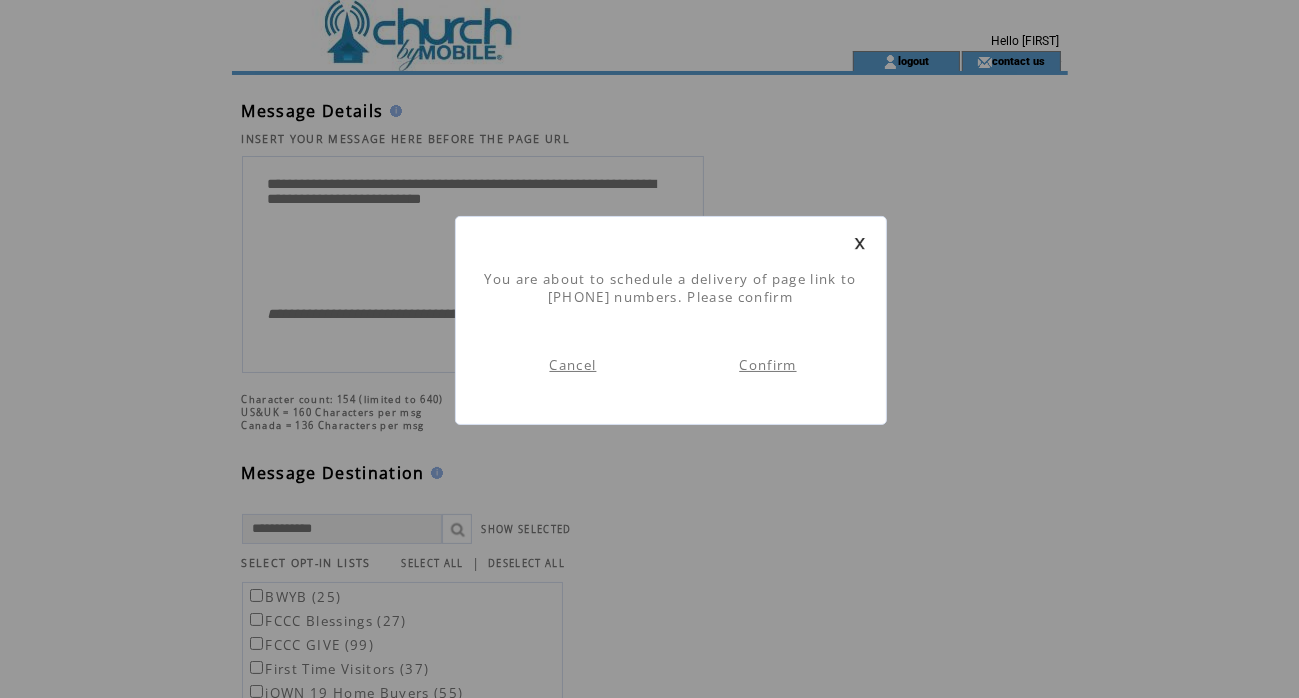 click on "Confirm" at bounding box center [767, 365] 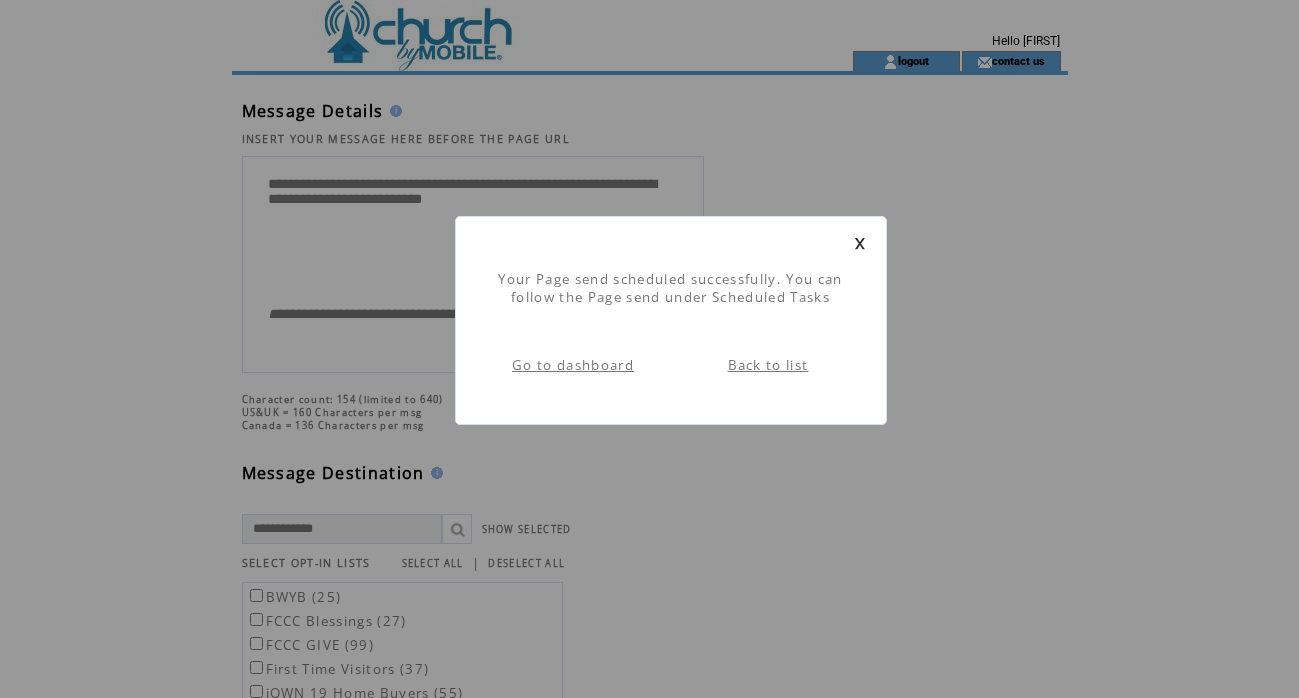 scroll, scrollTop: 0, scrollLeft: 0, axis: both 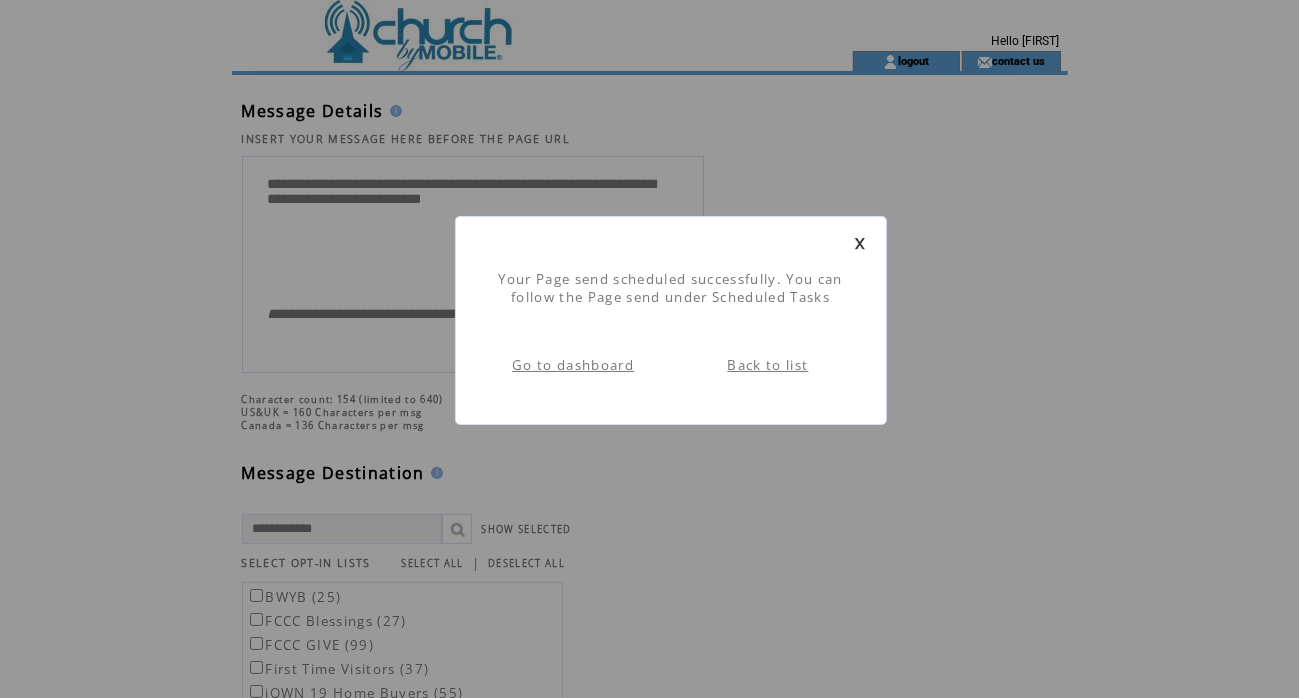 click on "Back to list" at bounding box center [768, 365] 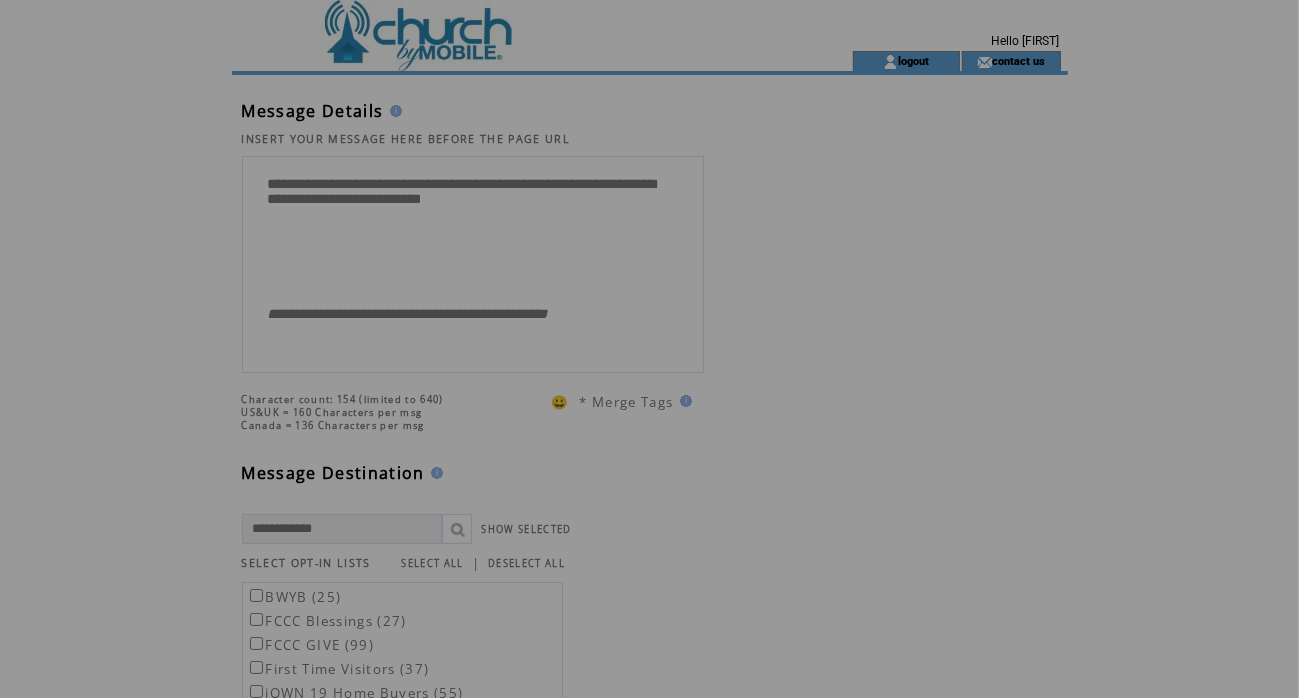 scroll, scrollTop: 0, scrollLeft: 0, axis: both 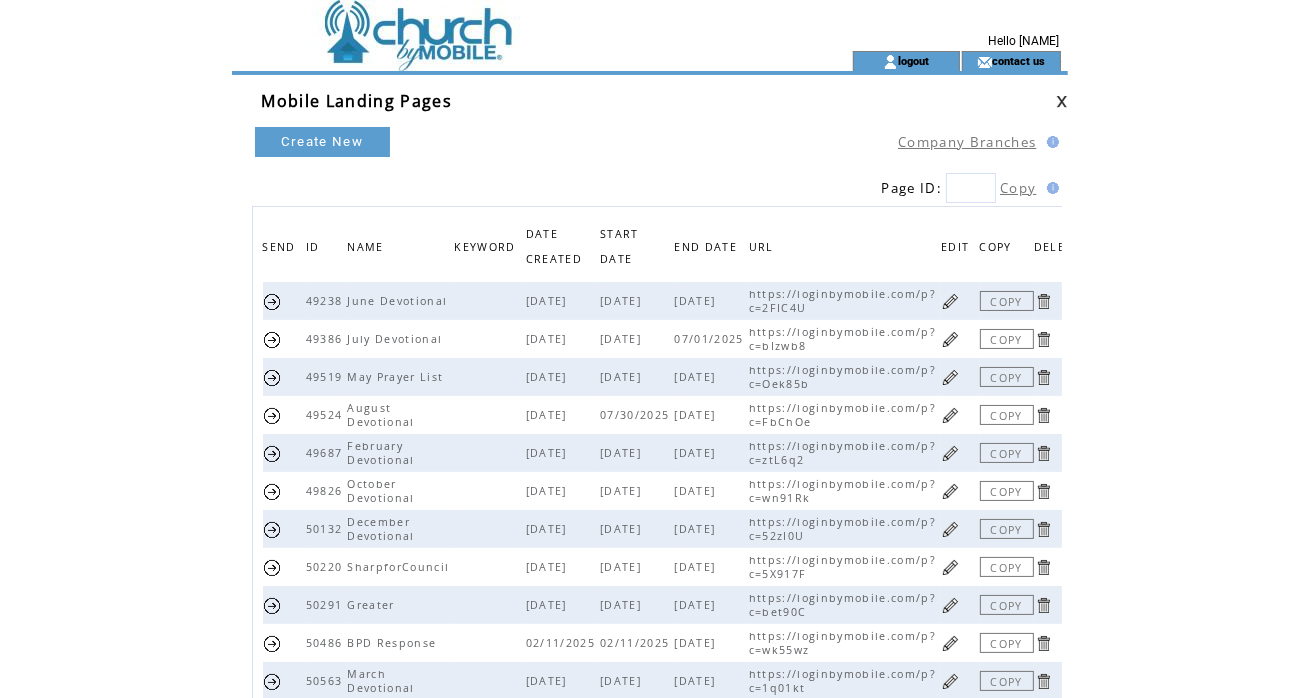 click at bounding box center (272, 415) 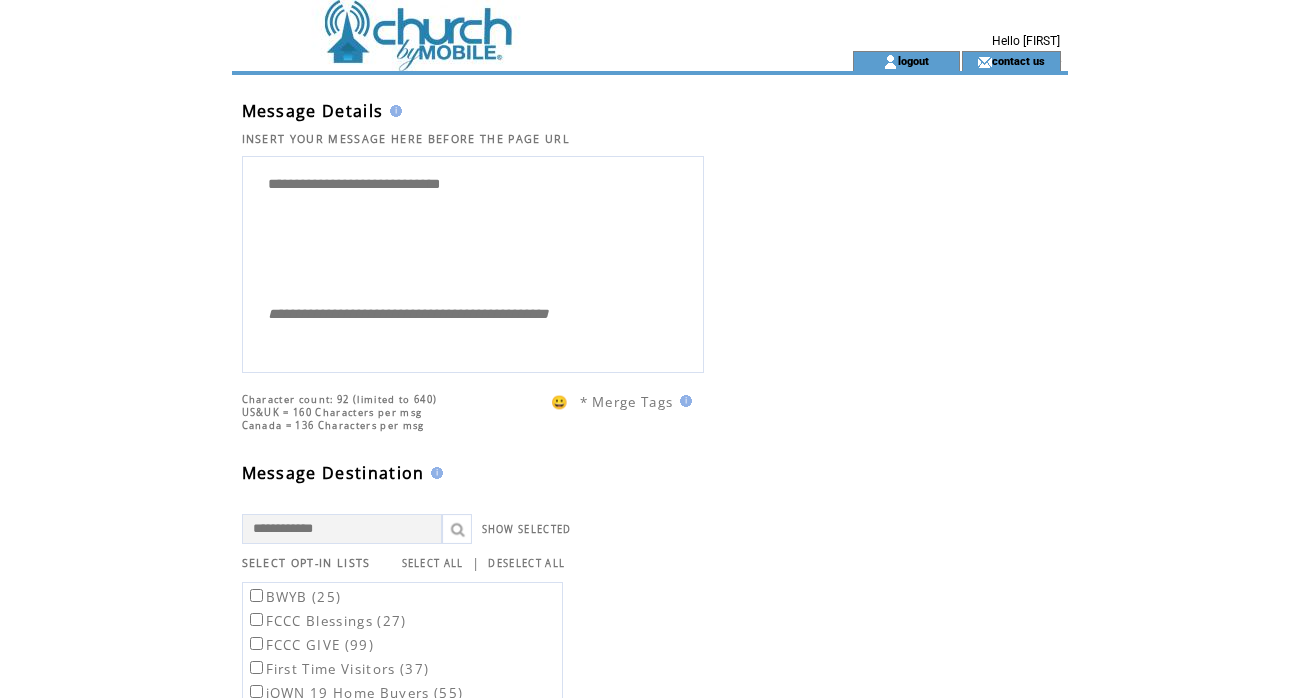 scroll, scrollTop: 0, scrollLeft: 0, axis: both 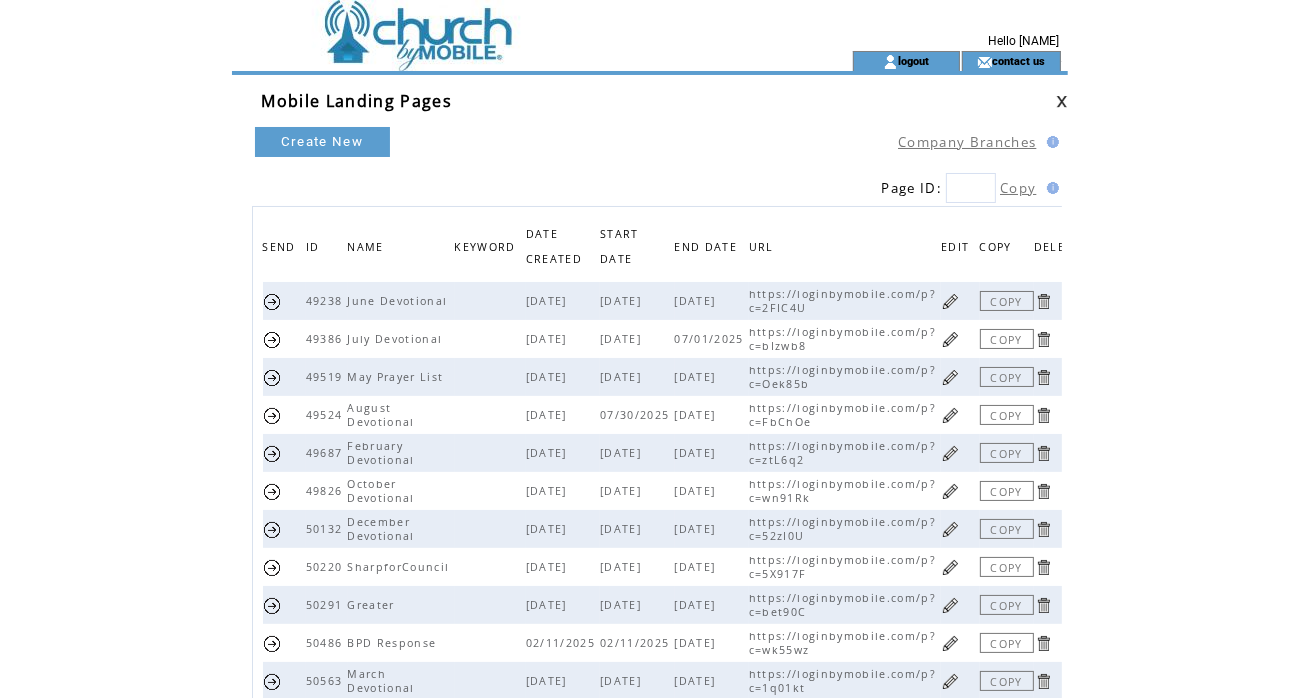 click at bounding box center [950, 415] 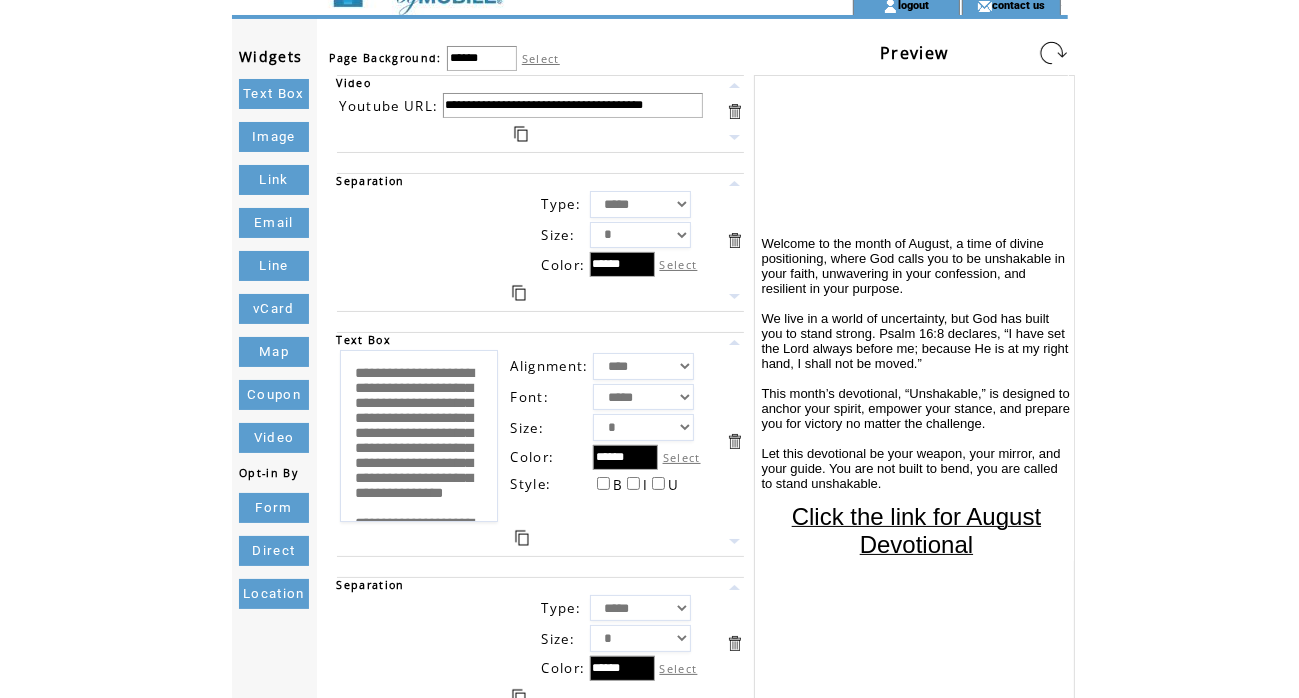 scroll, scrollTop: 0, scrollLeft: 0, axis: both 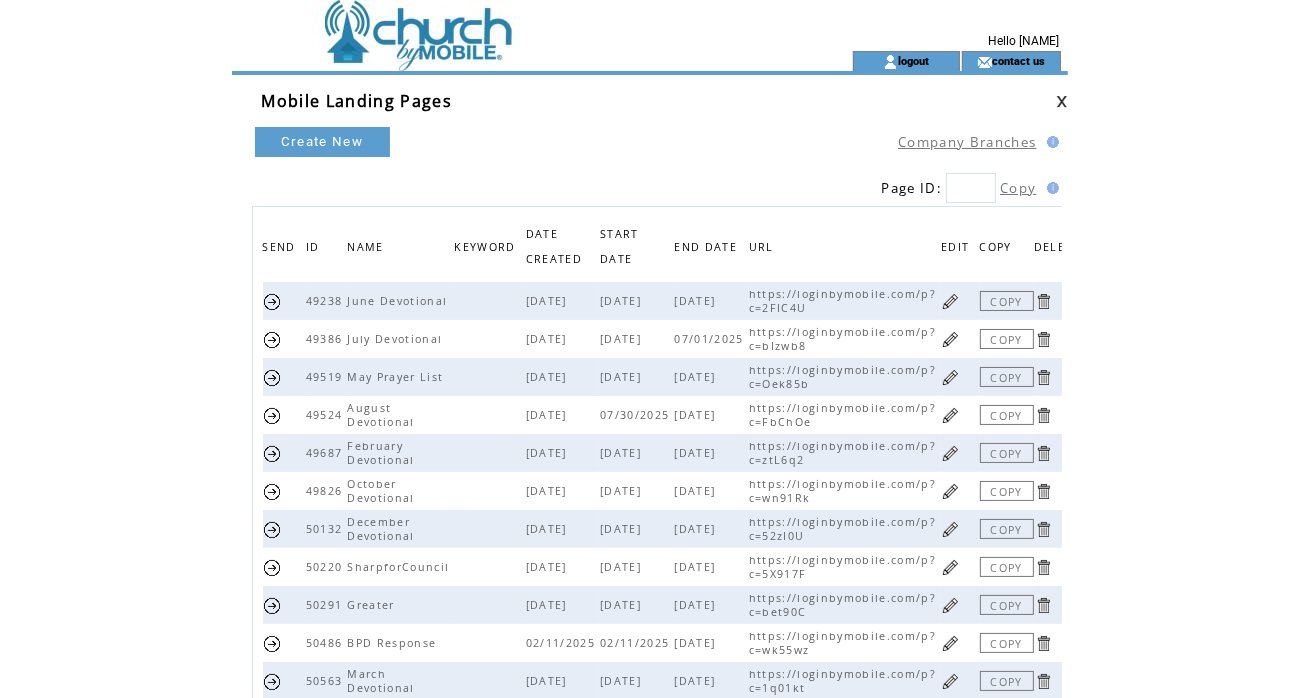click at bounding box center (272, 415) 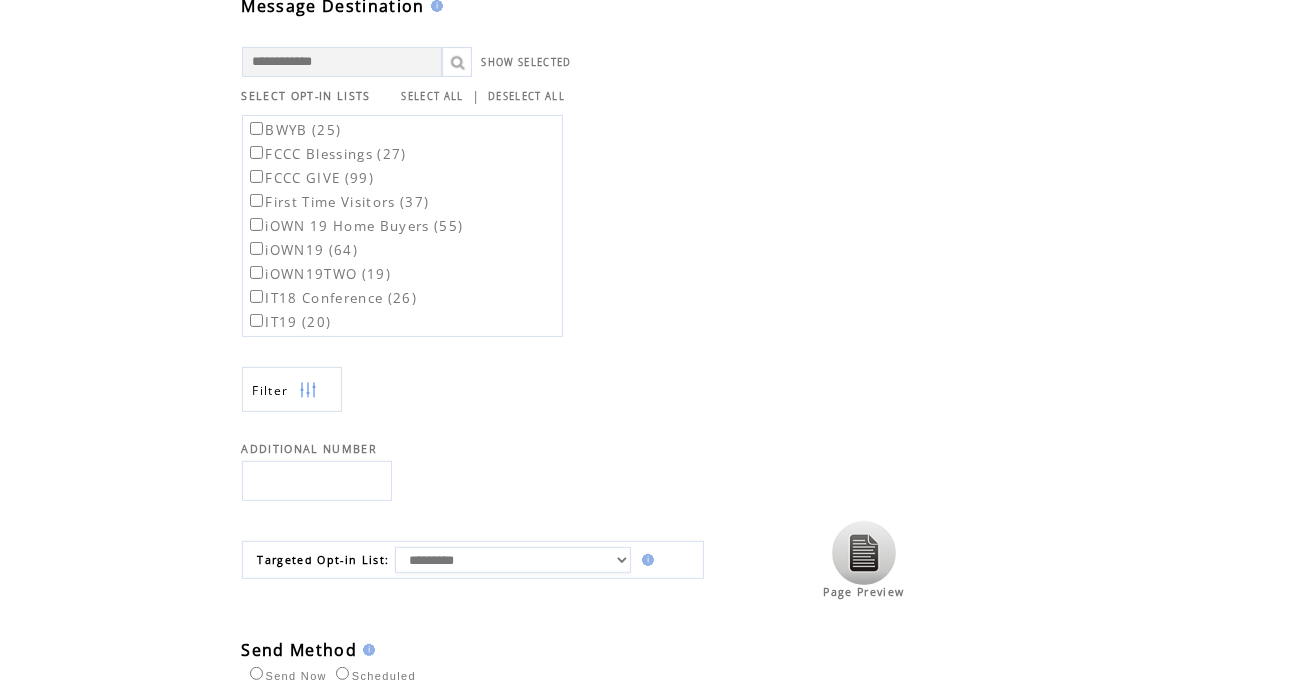 scroll, scrollTop: 600, scrollLeft: 0, axis: vertical 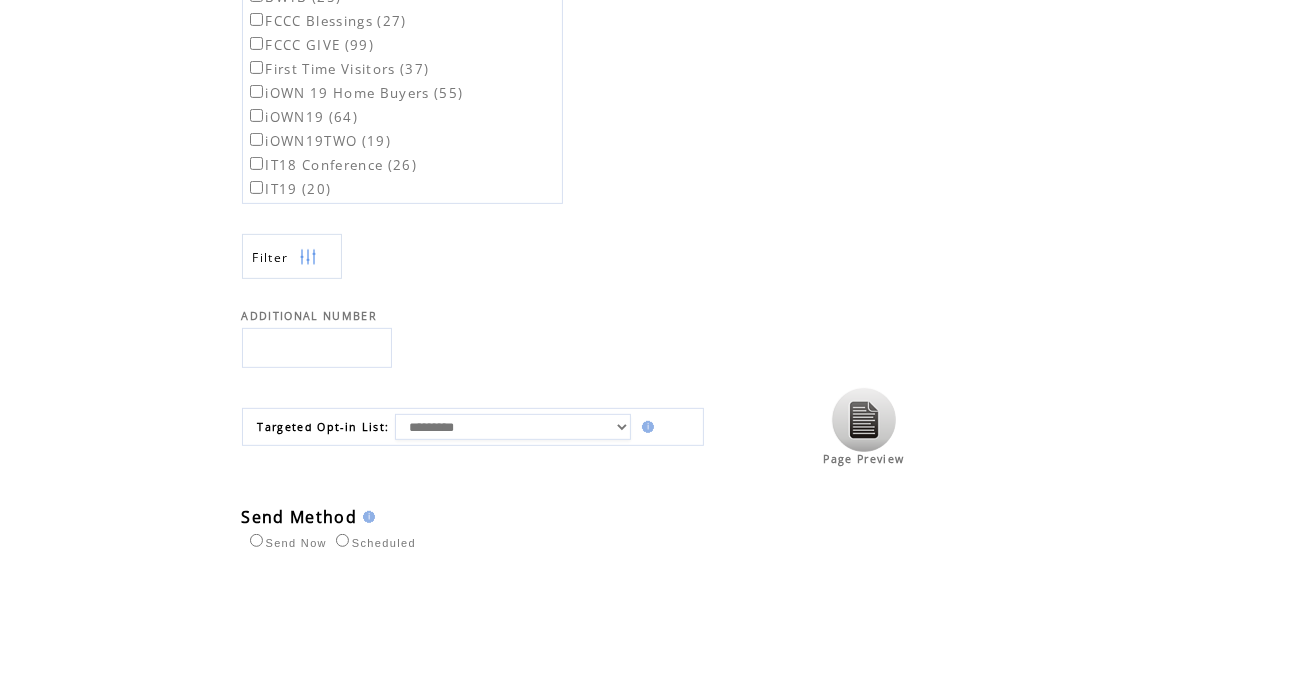 click at bounding box center (317, 348) 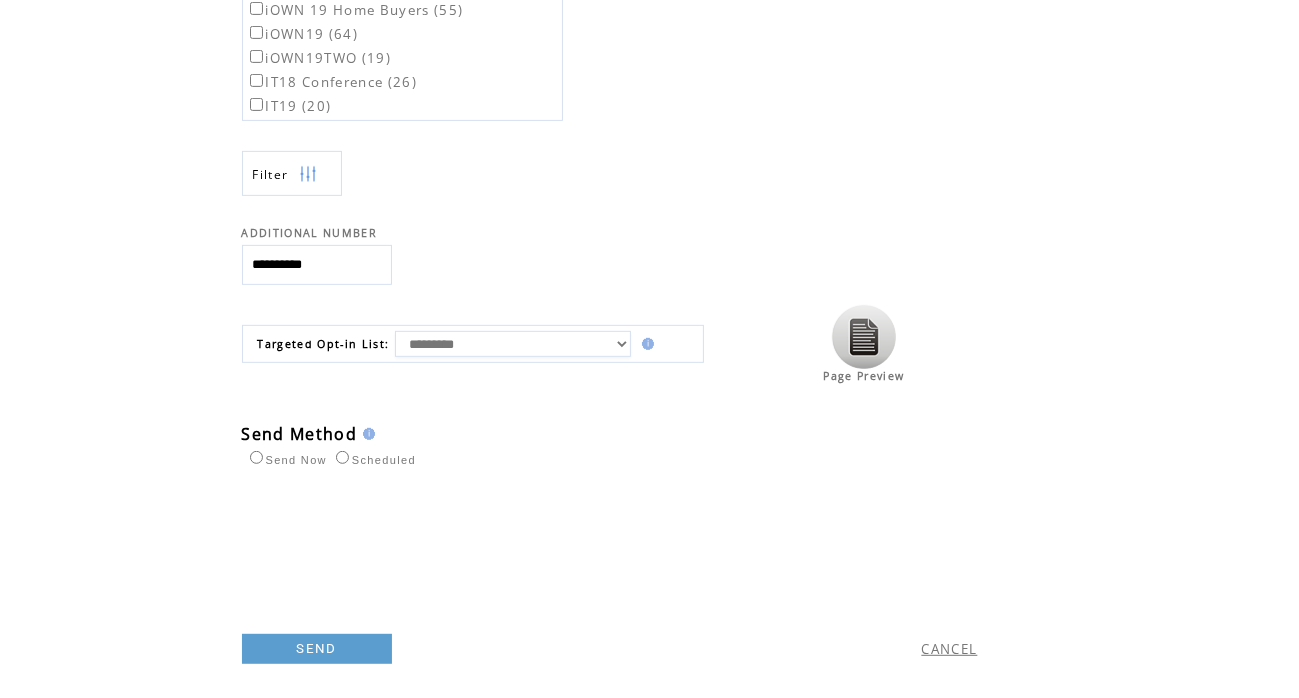 scroll, scrollTop: 704, scrollLeft: 0, axis: vertical 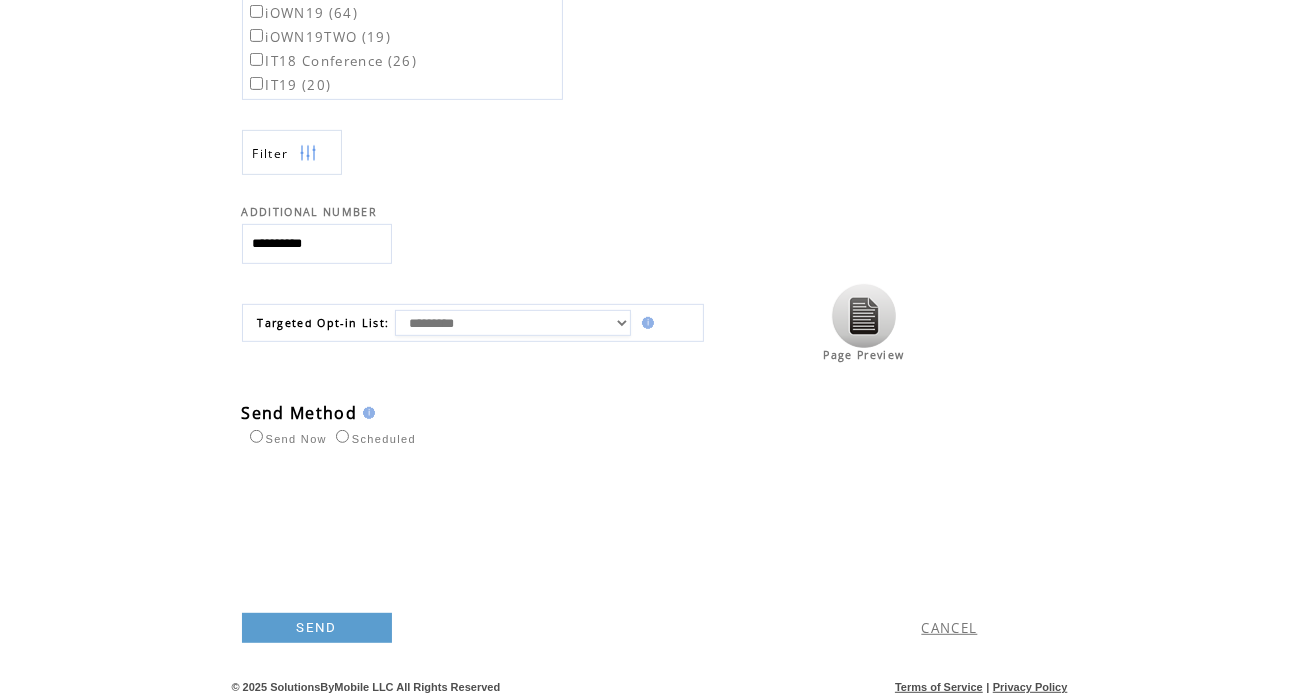 type on "**********" 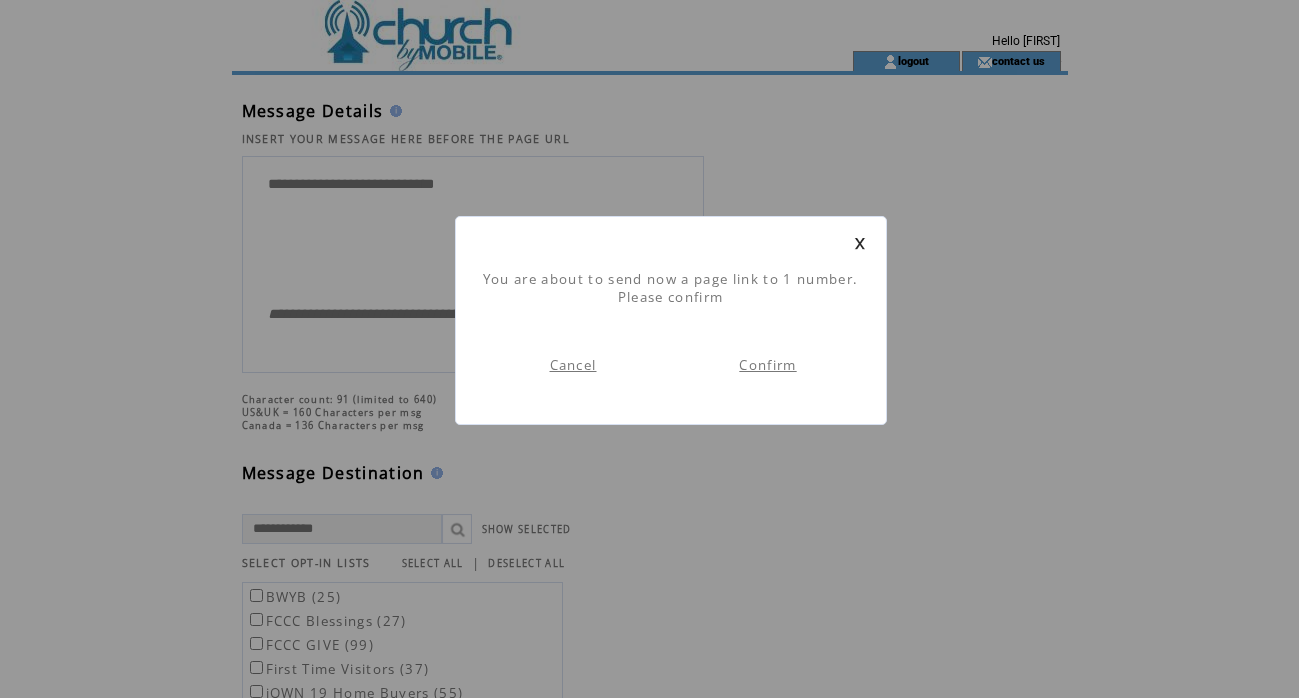 scroll, scrollTop: 0, scrollLeft: 0, axis: both 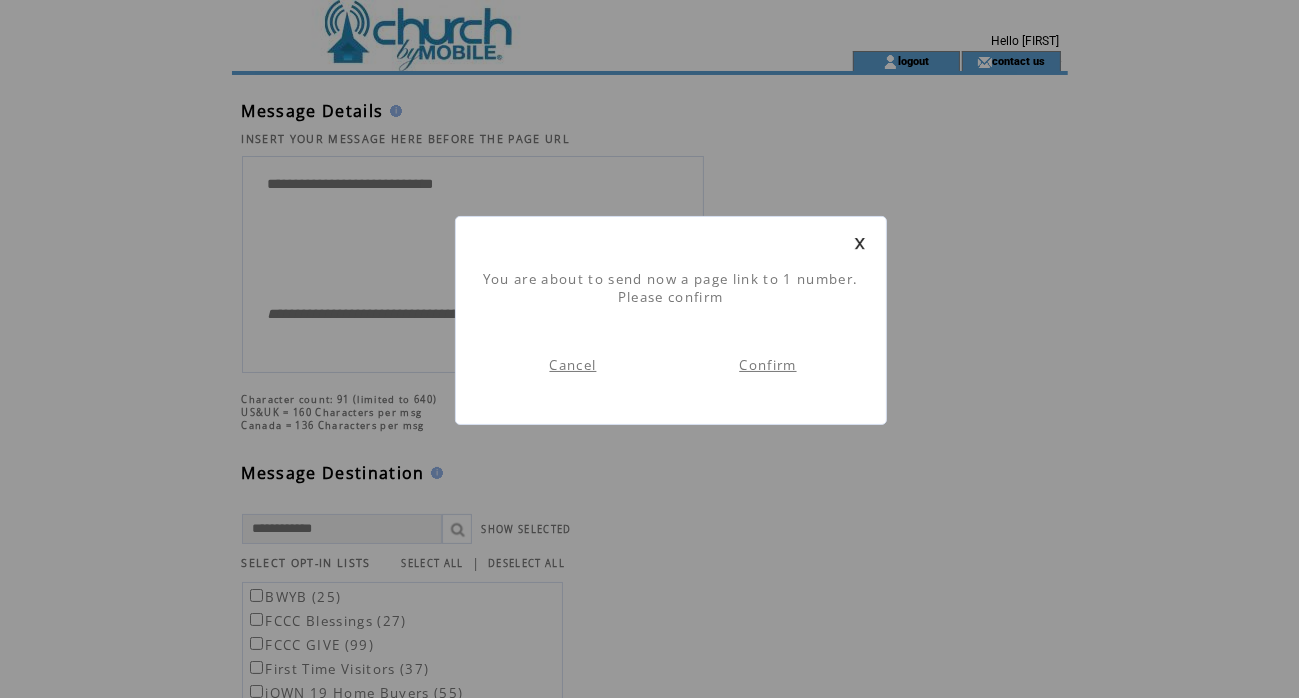 click on "Confirm" at bounding box center (767, 365) 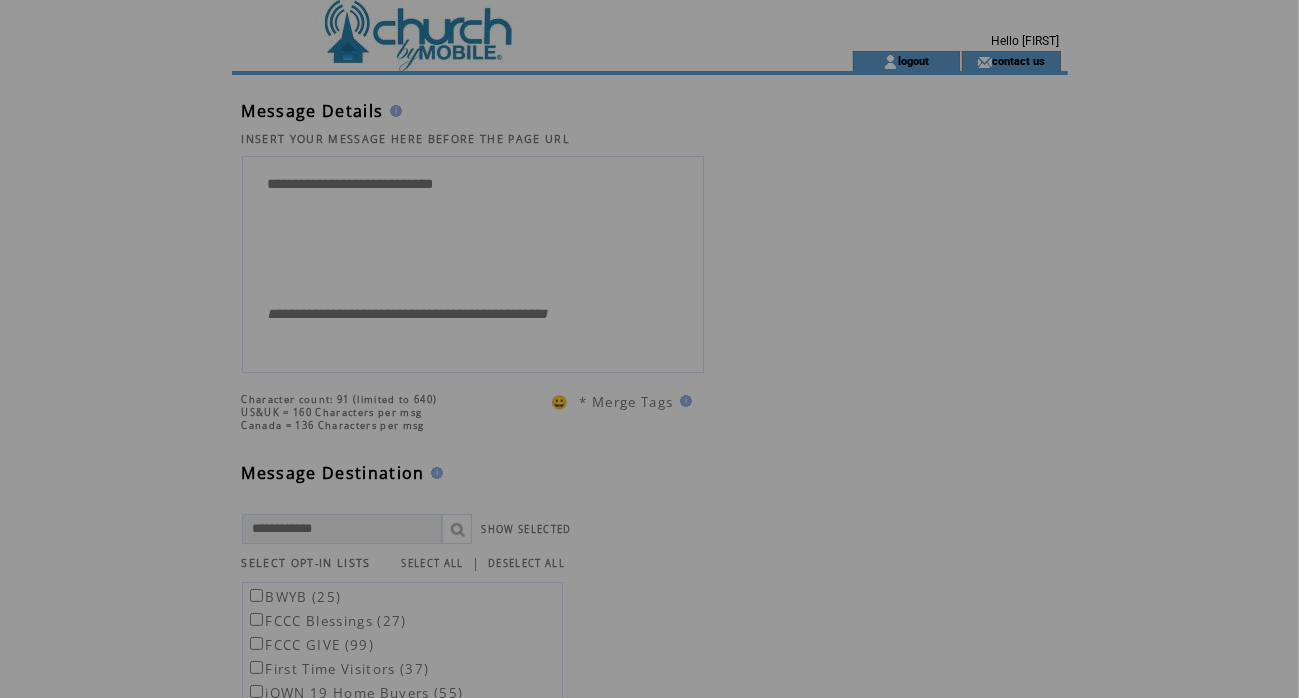 scroll, scrollTop: 0, scrollLeft: 0, axis: both 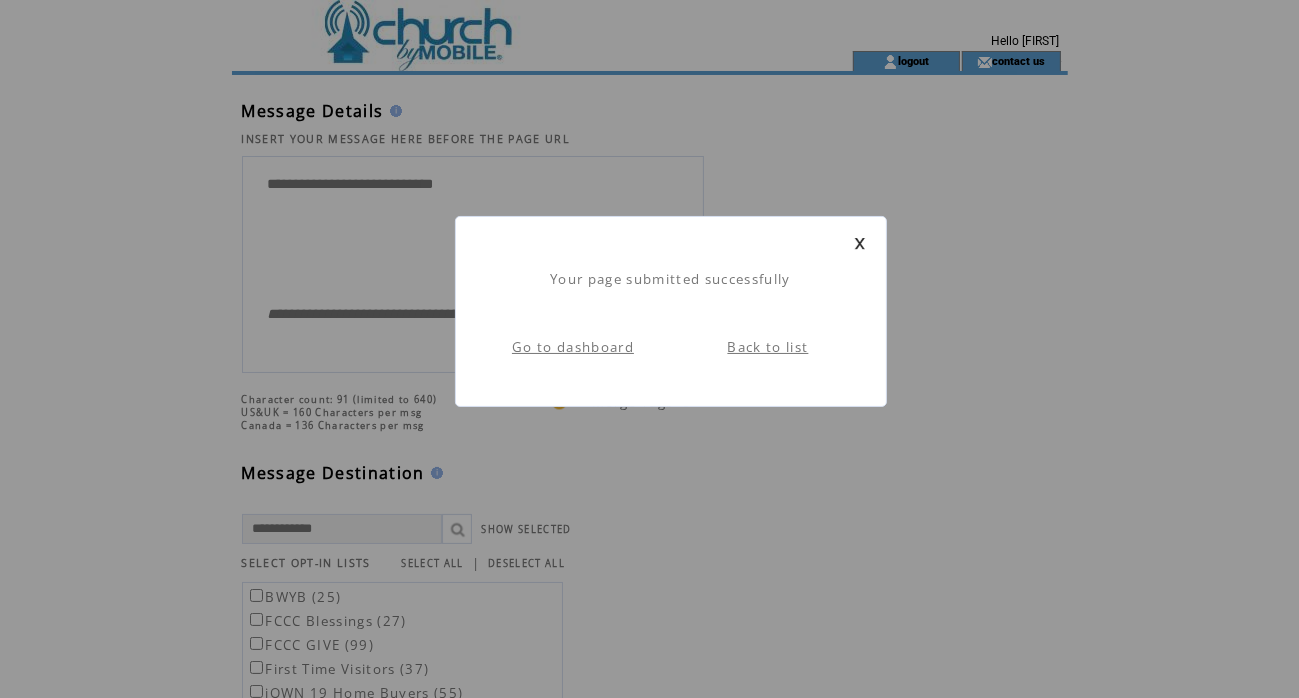 click on "Back to list" at bounding box center (768, 347) 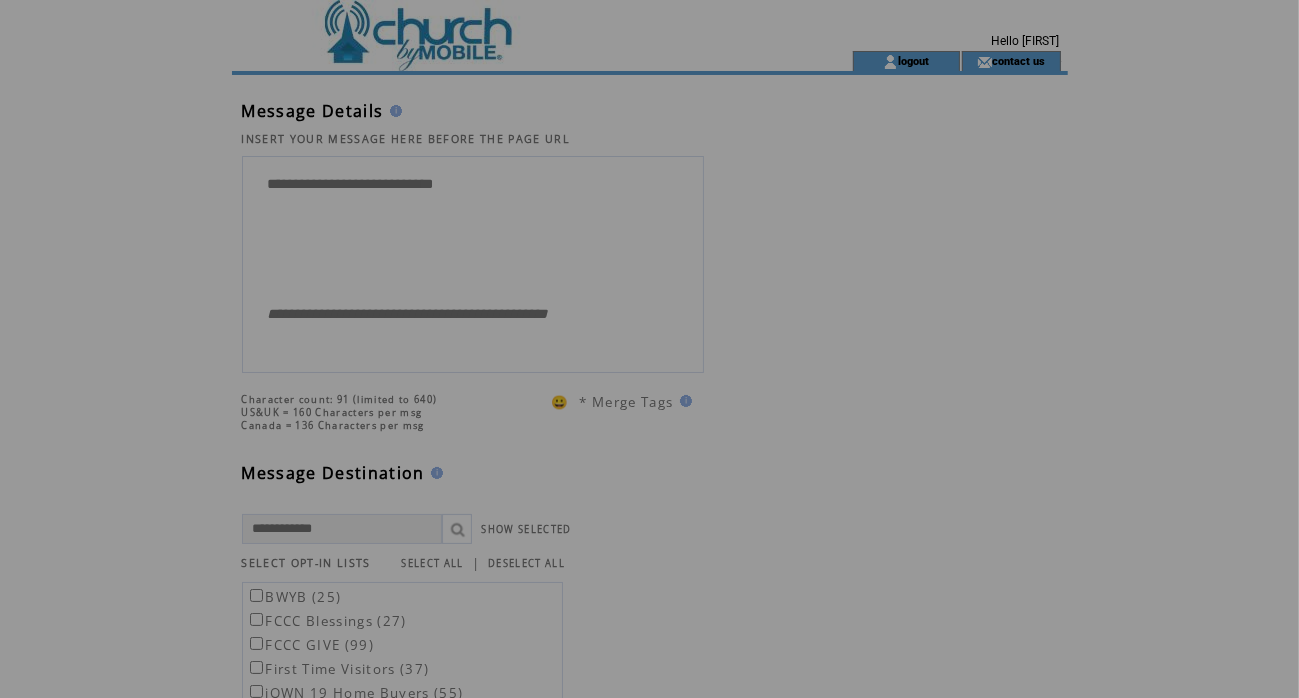 scroll, scrollTop: 0, scrollLeft: 0, axis: both 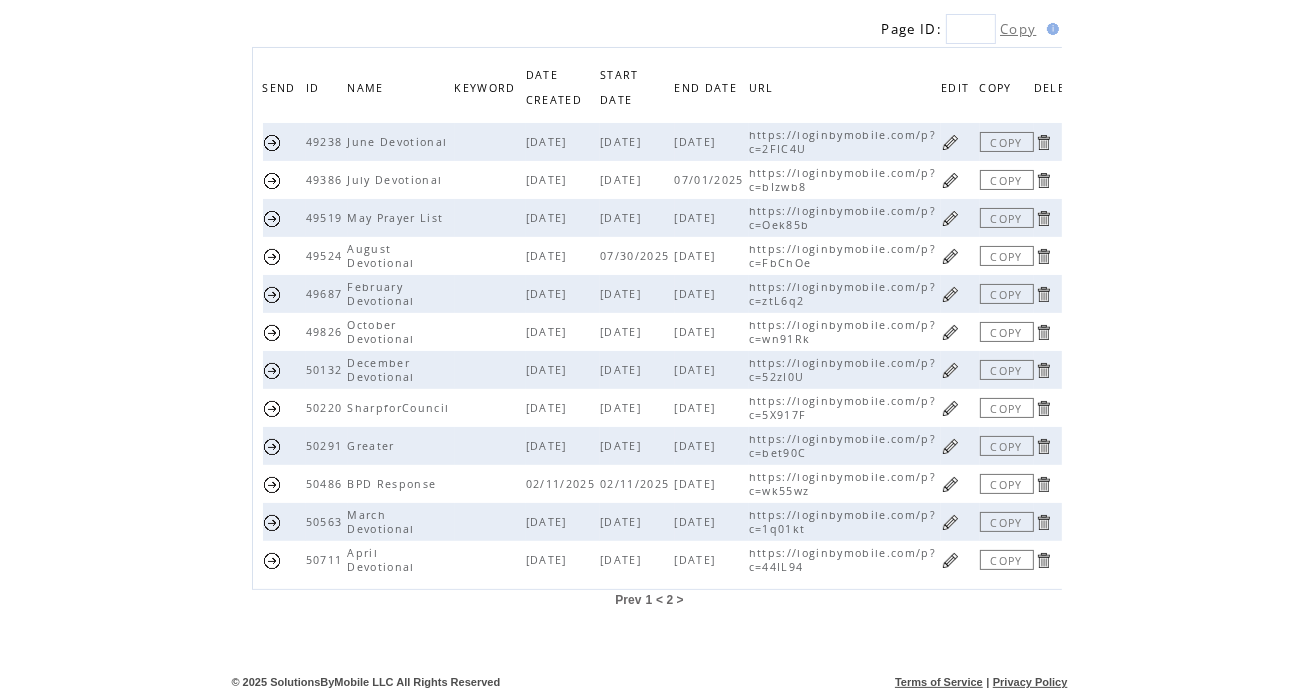 click at bounding box center [950, 218] 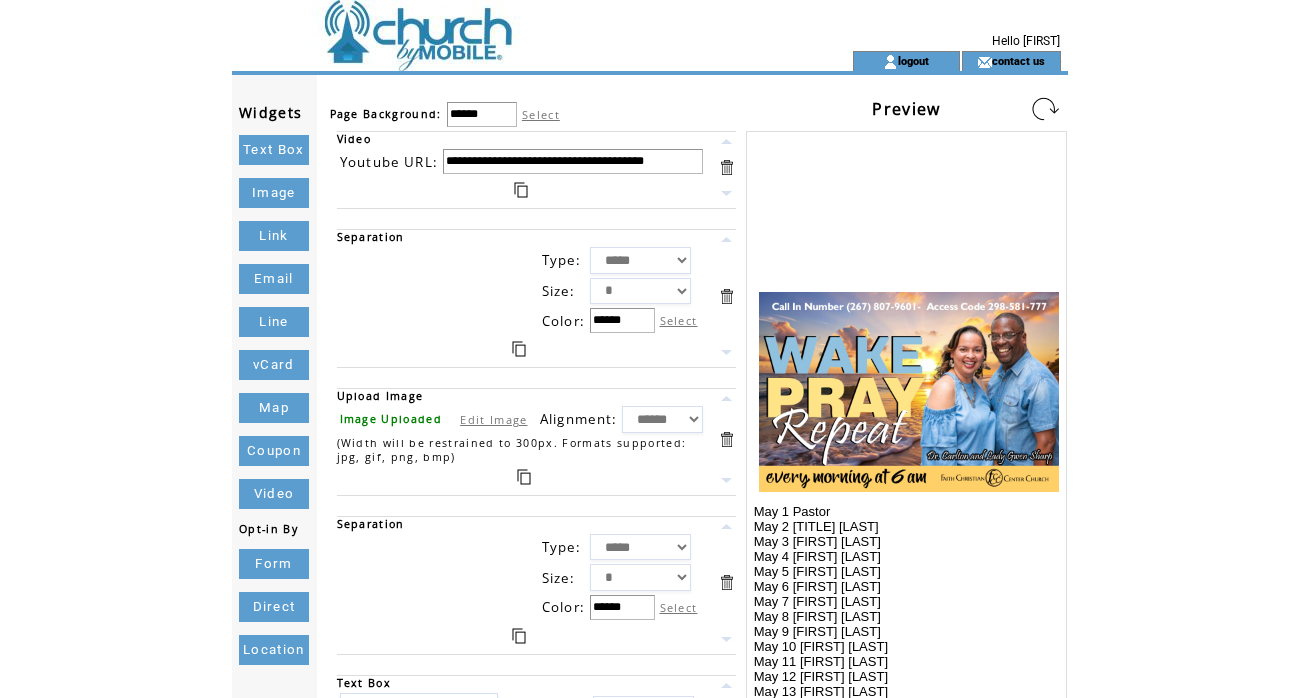scroll, scrollTop: 0, scrollLeft: 0, axis: both 